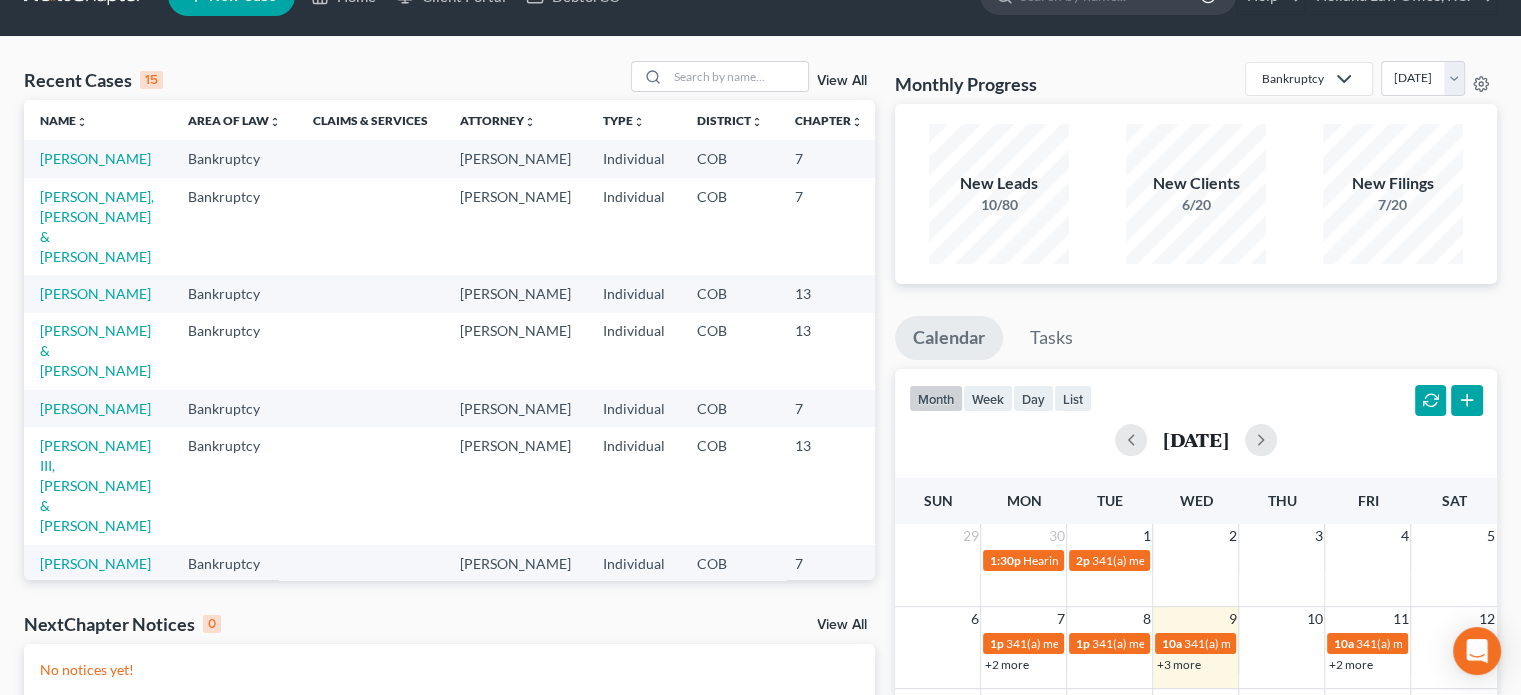 scroll, scrollTop: 0, scrollLeft: 0, axis: both 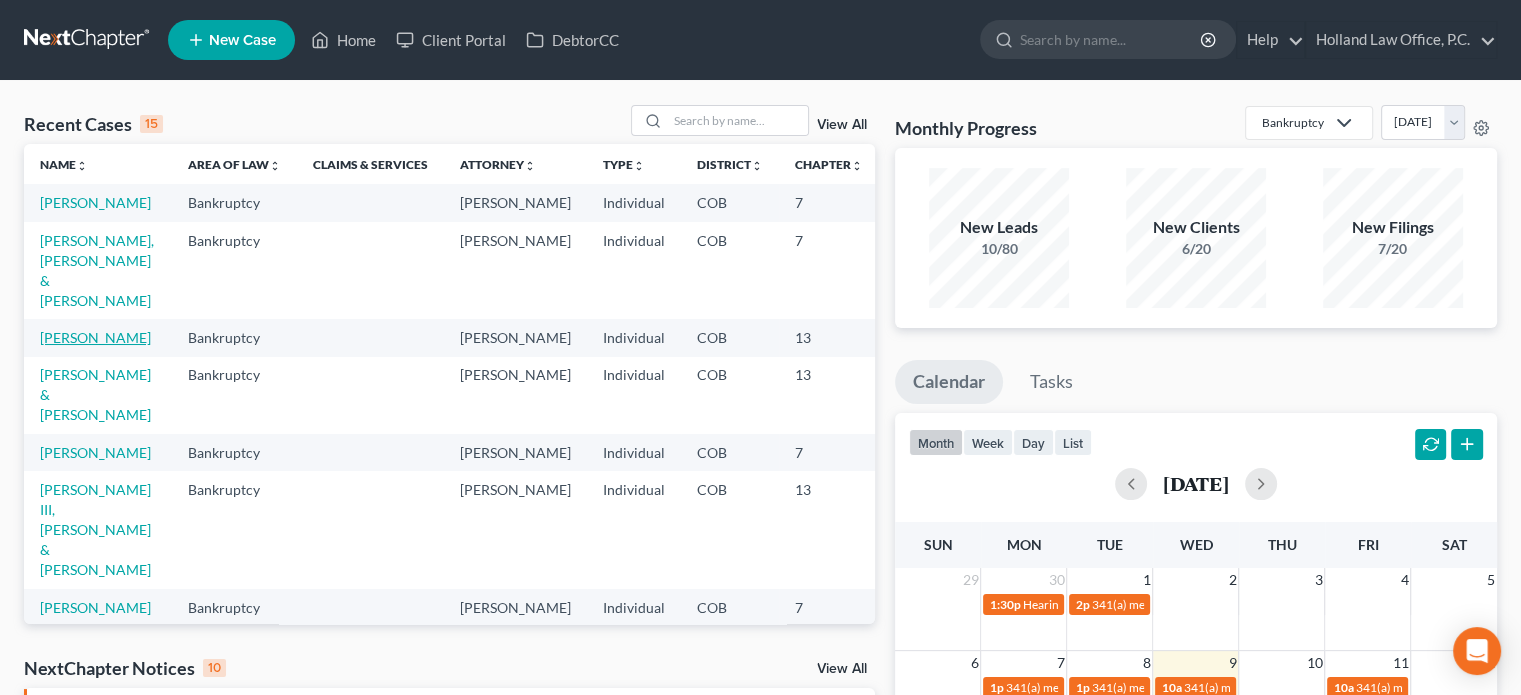 click on "[PERSON_NAME]" at bounding box center (95, 337) 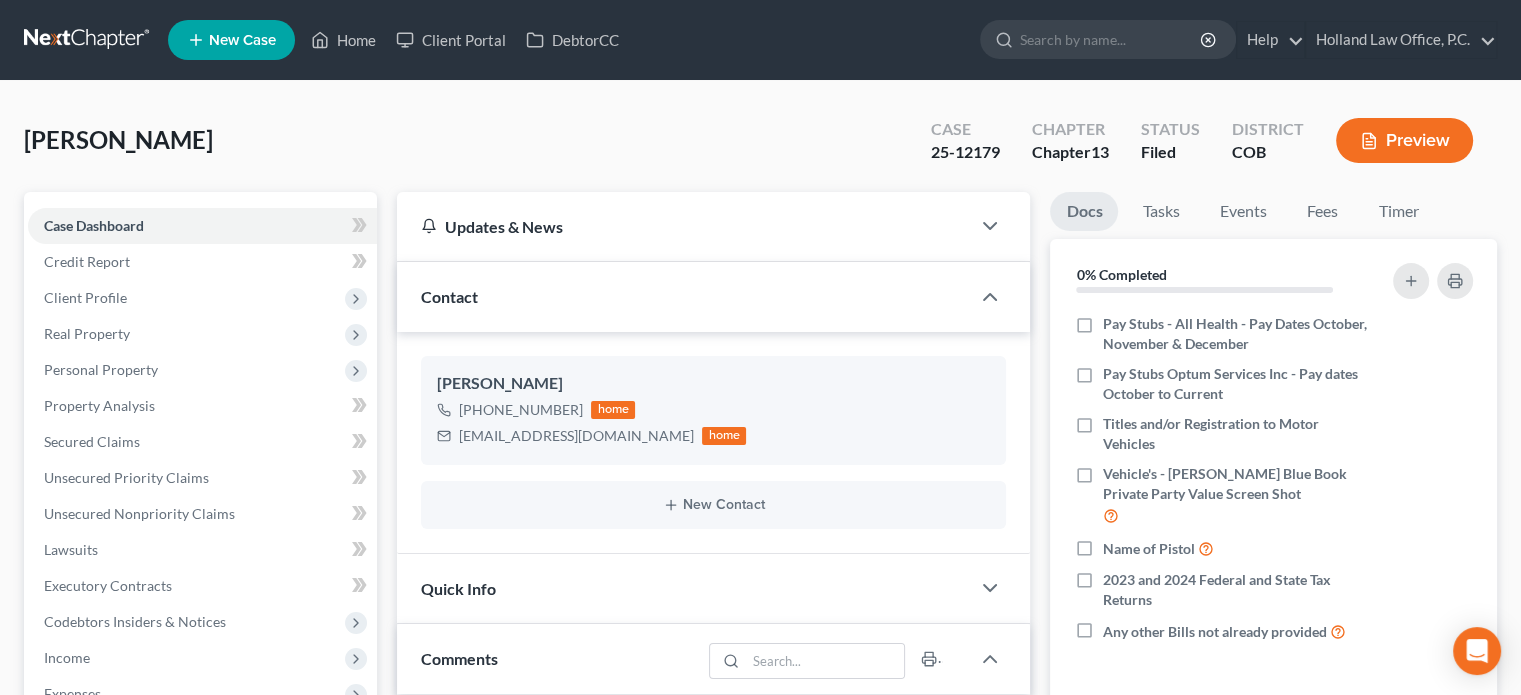 scroll, scrollTop: 565, scrollLeft: 0, axis: vertical 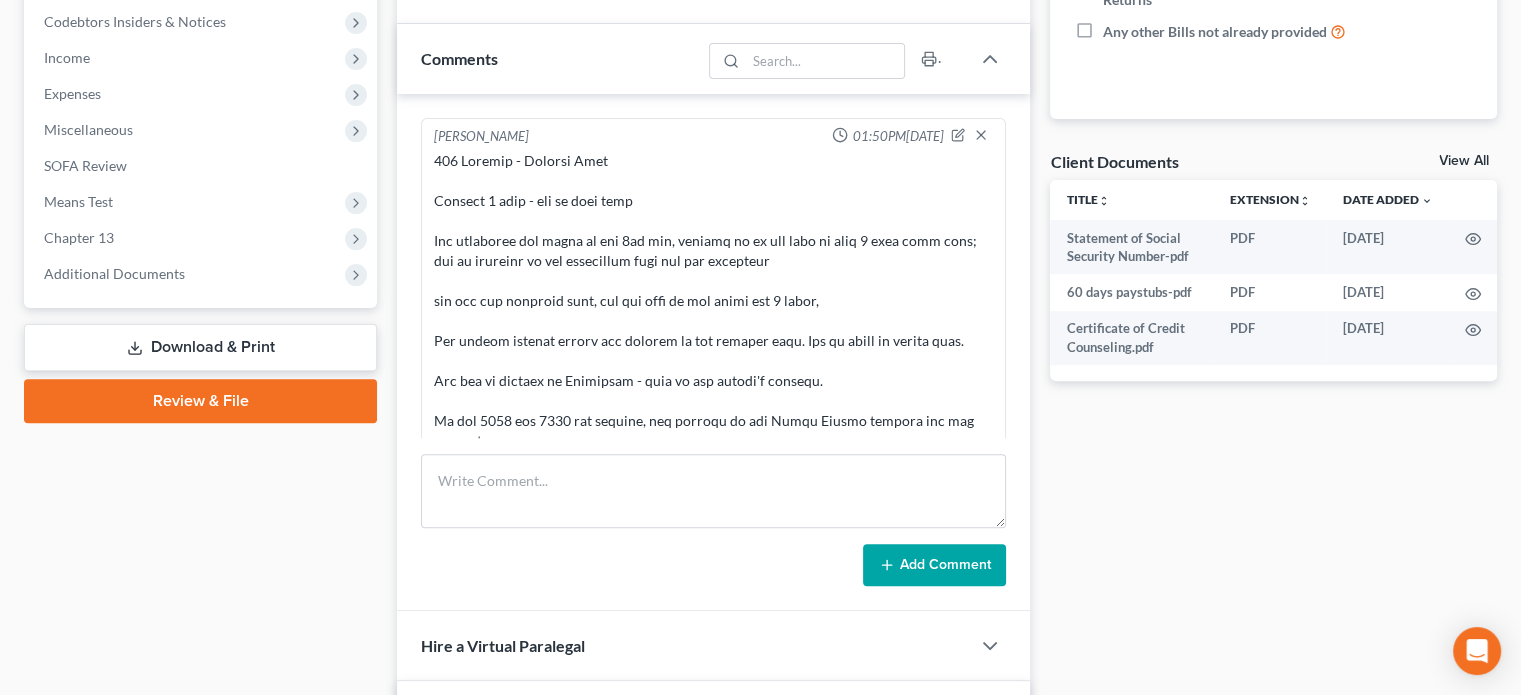 click on "Download & Print" at bounding box center [200, 347] 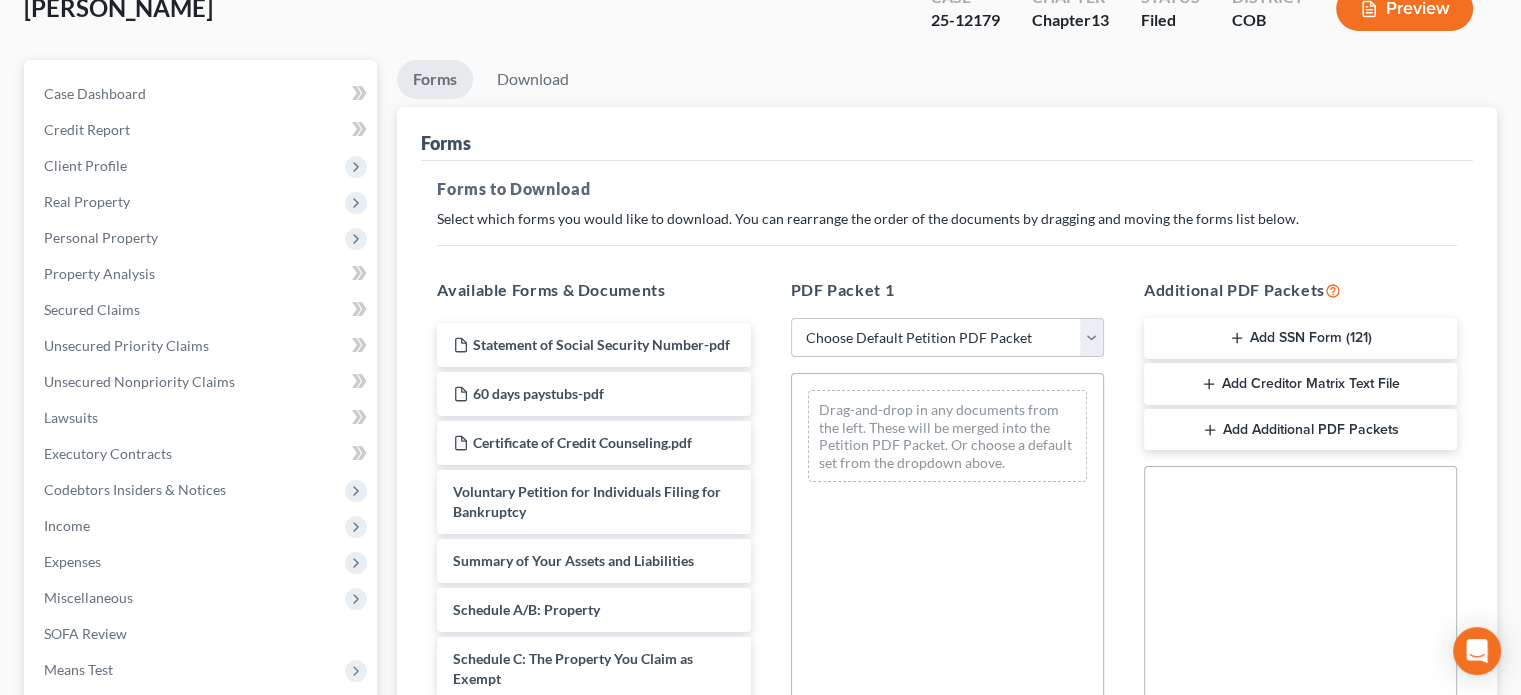 scroll, scrollTop: 300, scrollLeft: 0, axis: vertical 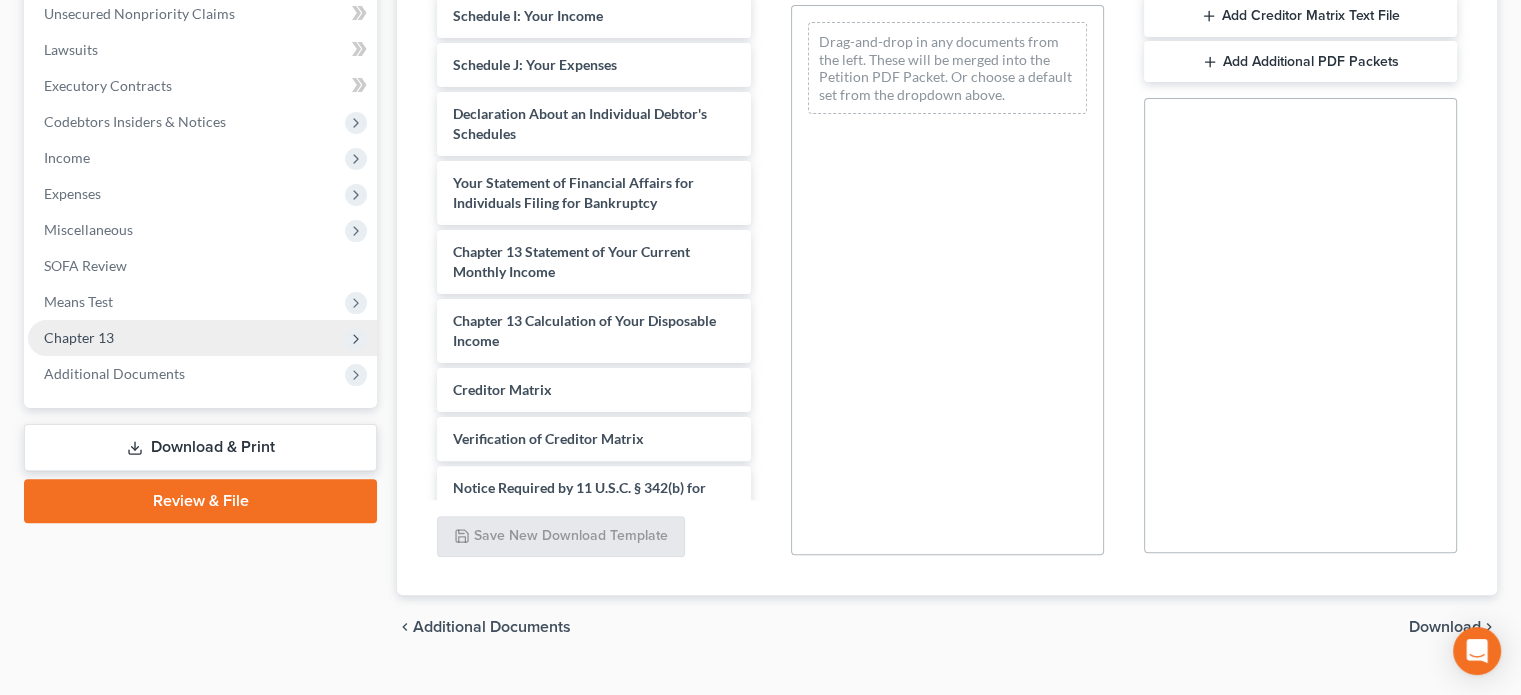 click on "Chapter 13" at bounding box center [79, 337] 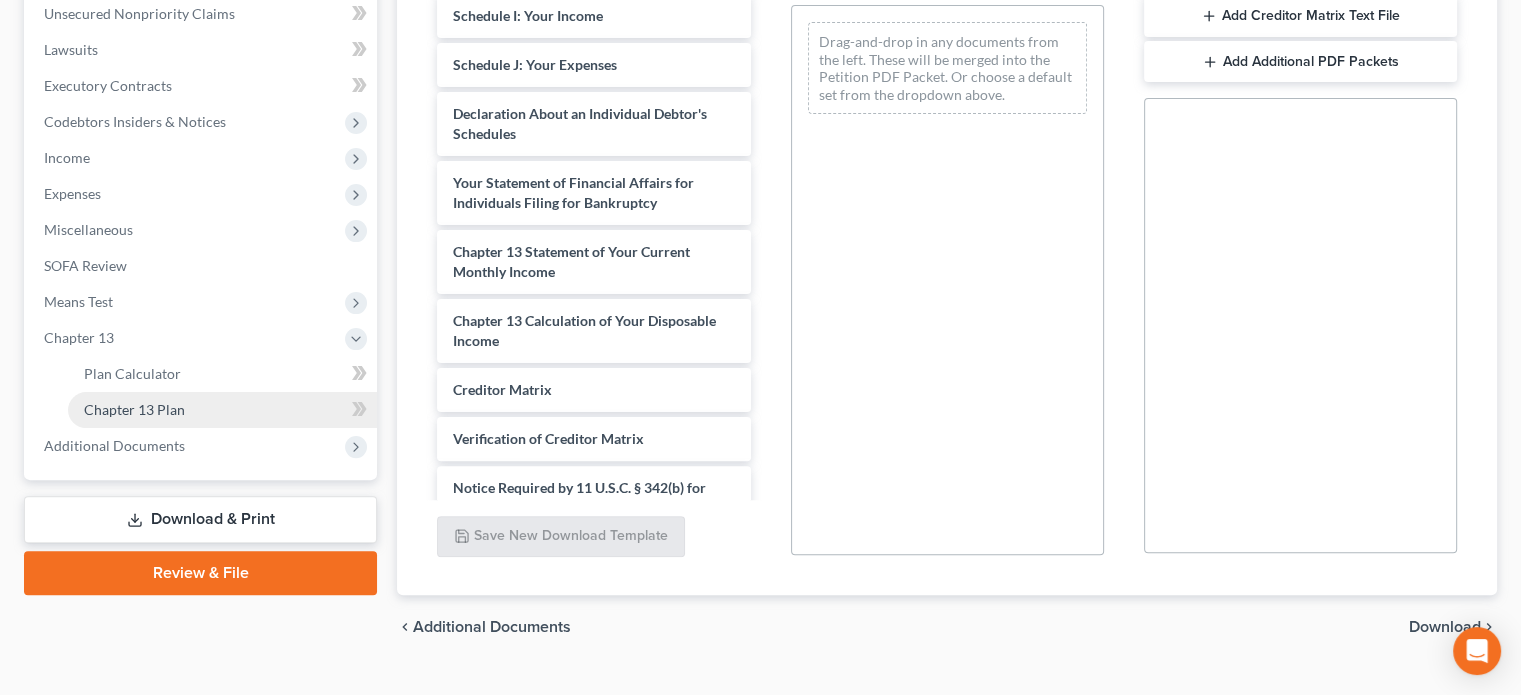 click on "Chapter 13 Plan" at bounding box center (134, 409) 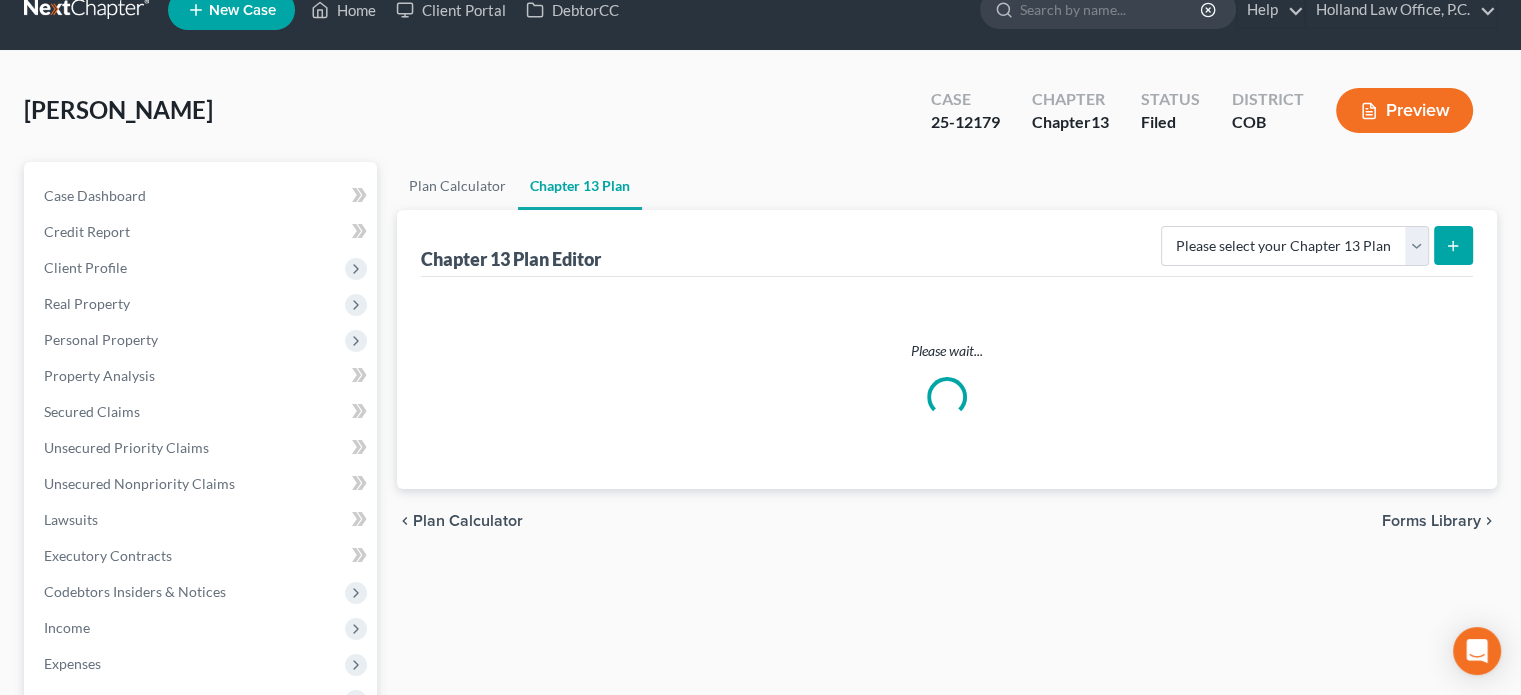 scroll, scrollTop: 0, scrollLeft: 0, axis: both 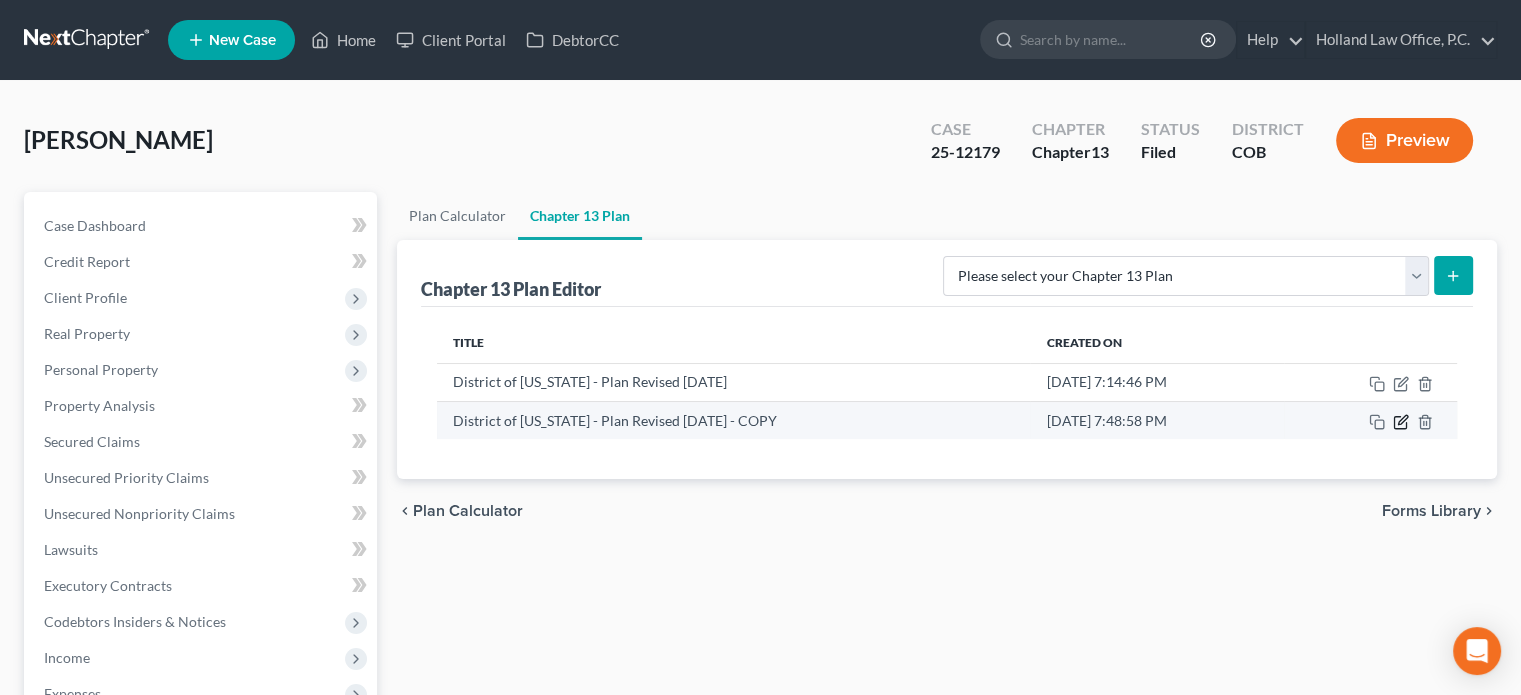 click 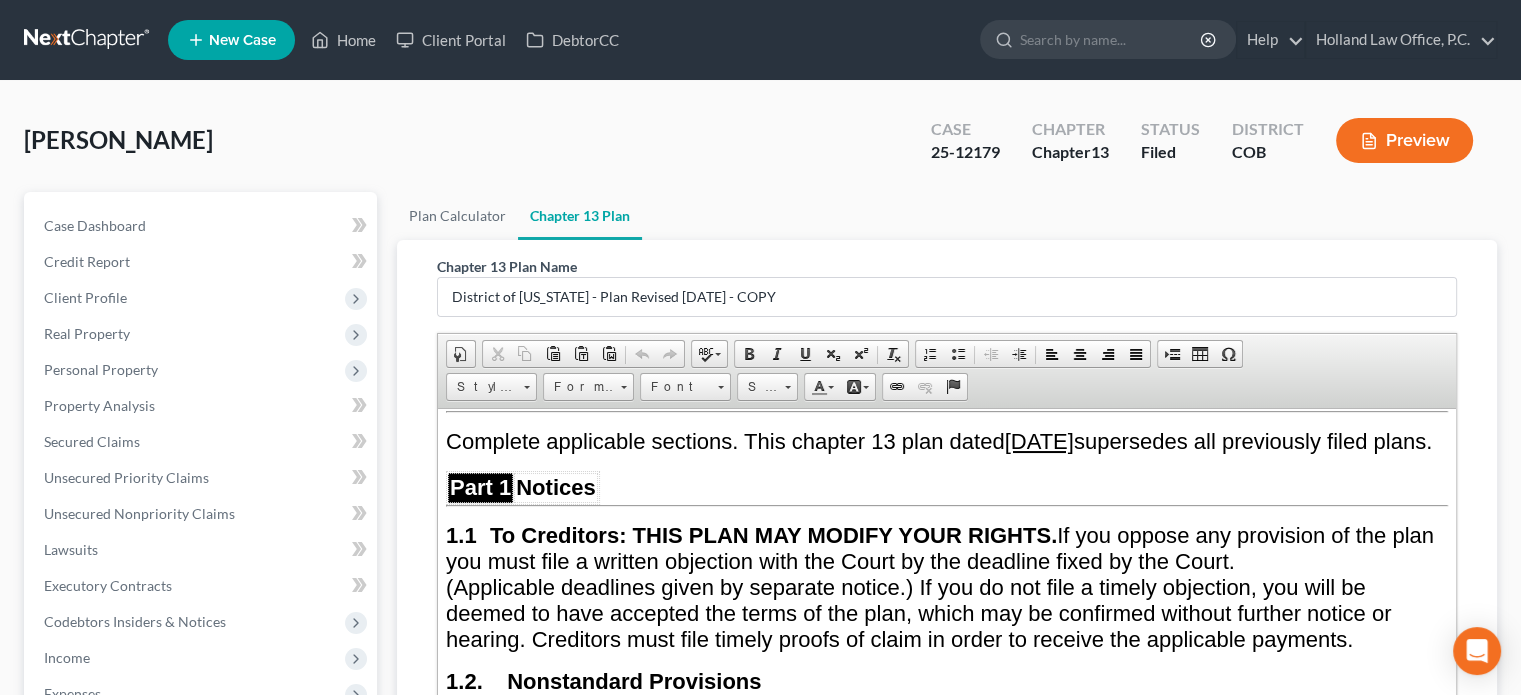 scroll, scrollTop: 500, scrollLeft: 0, axis: vertical 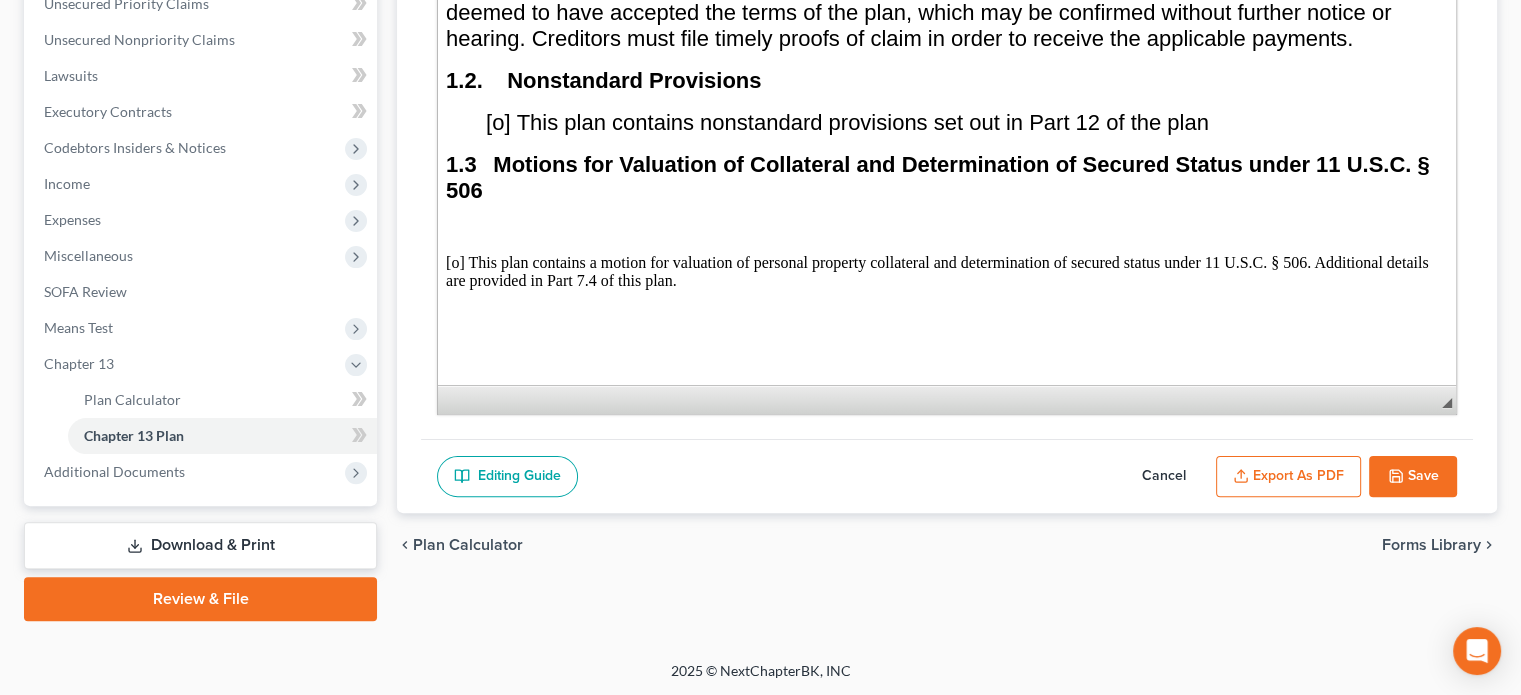 click on "Export as PDF" at bounding box center [1288, 477] 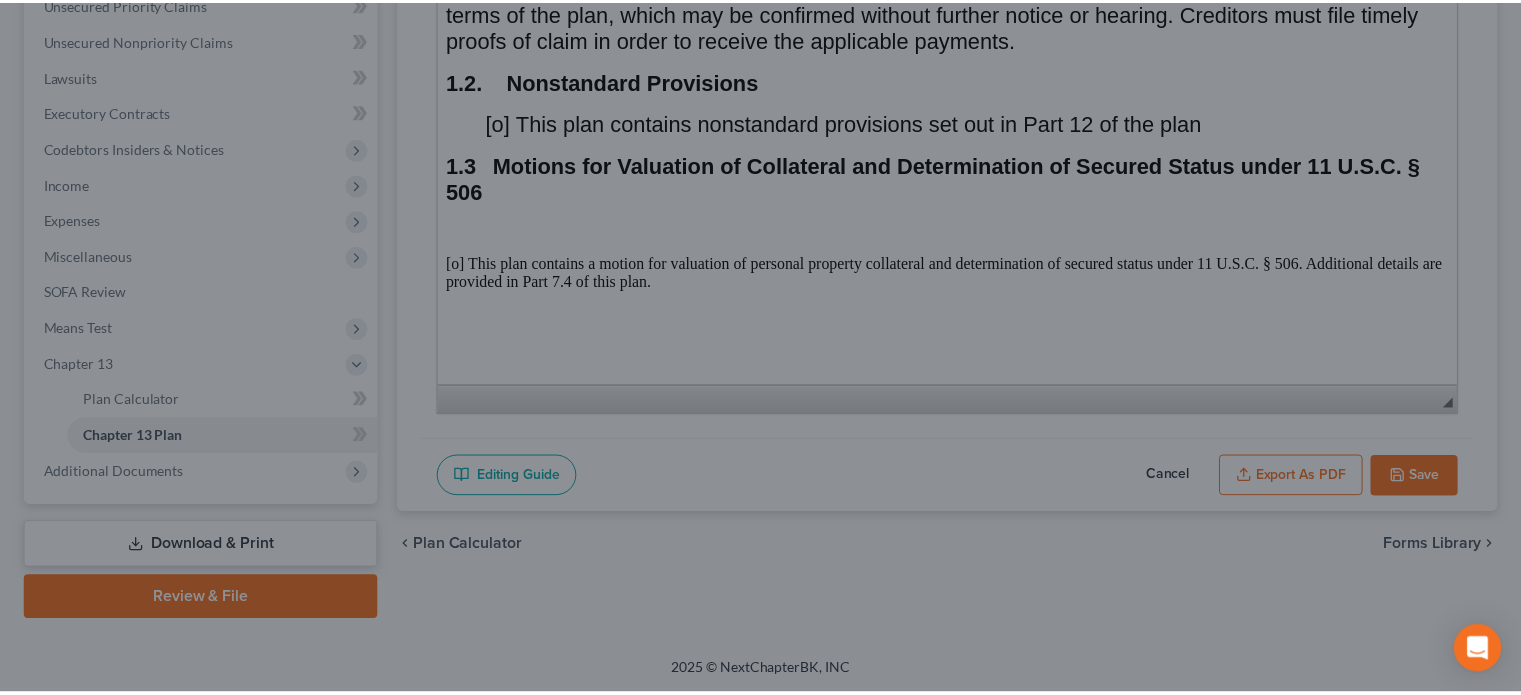 scroll, scrollTop: 109, scrollLeft: 0, axis: vertical 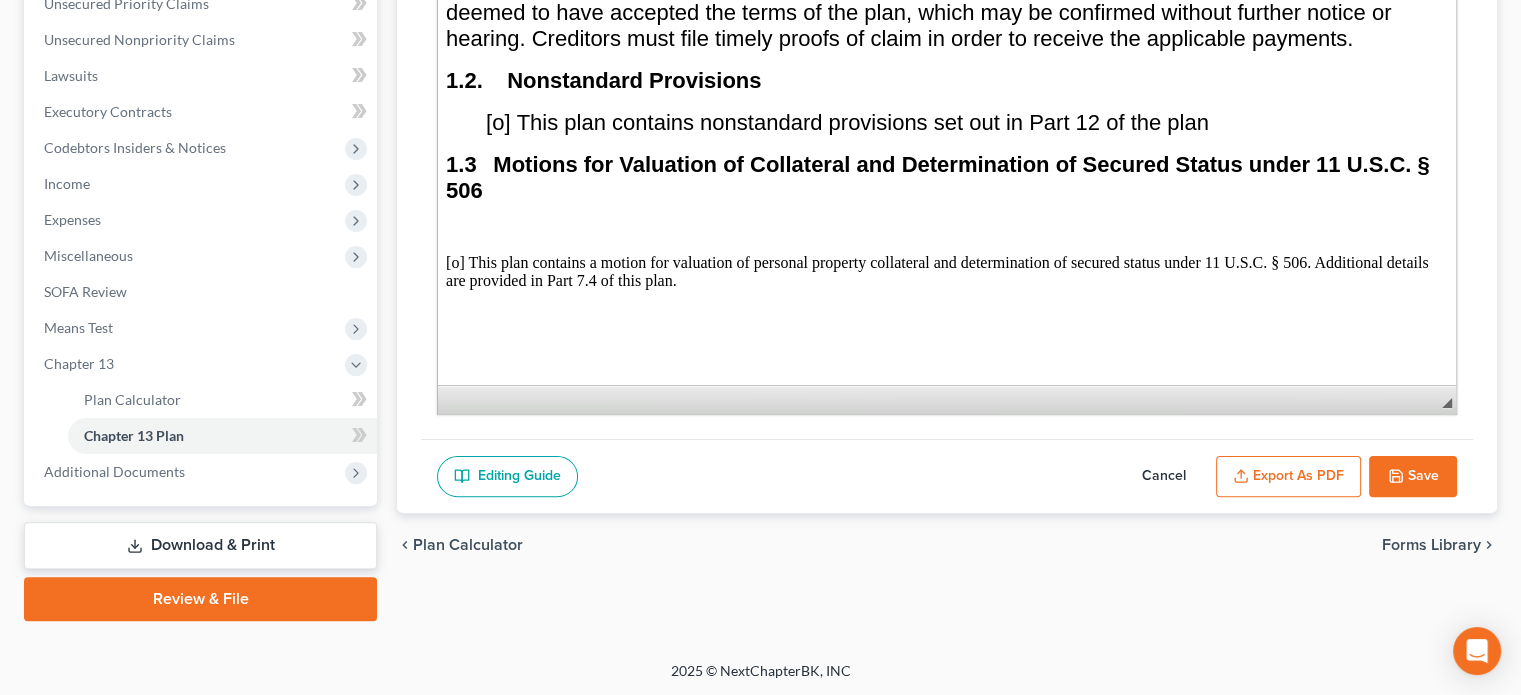 drag, startPoint x: 1525, startPoint y: 531, endPoint x: 1515, endPoint y: 644, distance: 113.44161 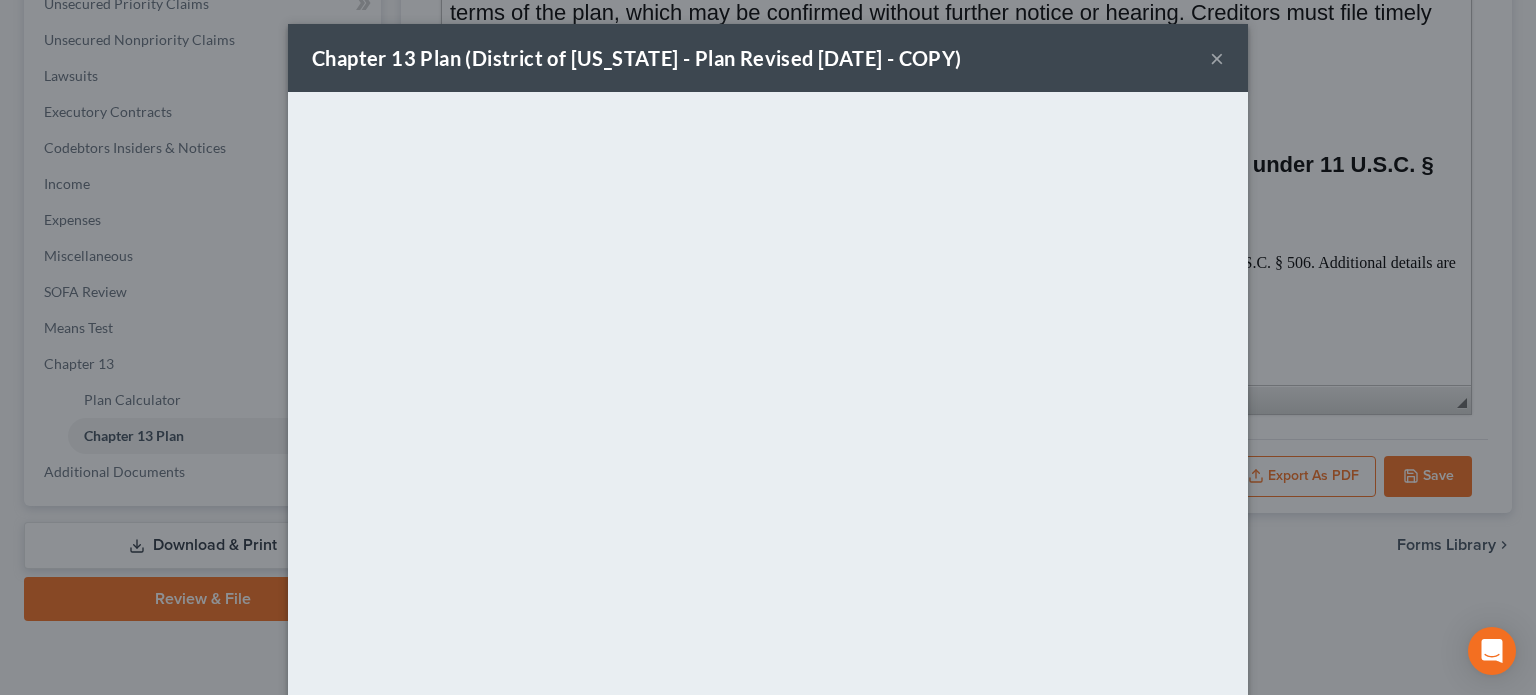 click on "×" at bounding box center (1217, 58) 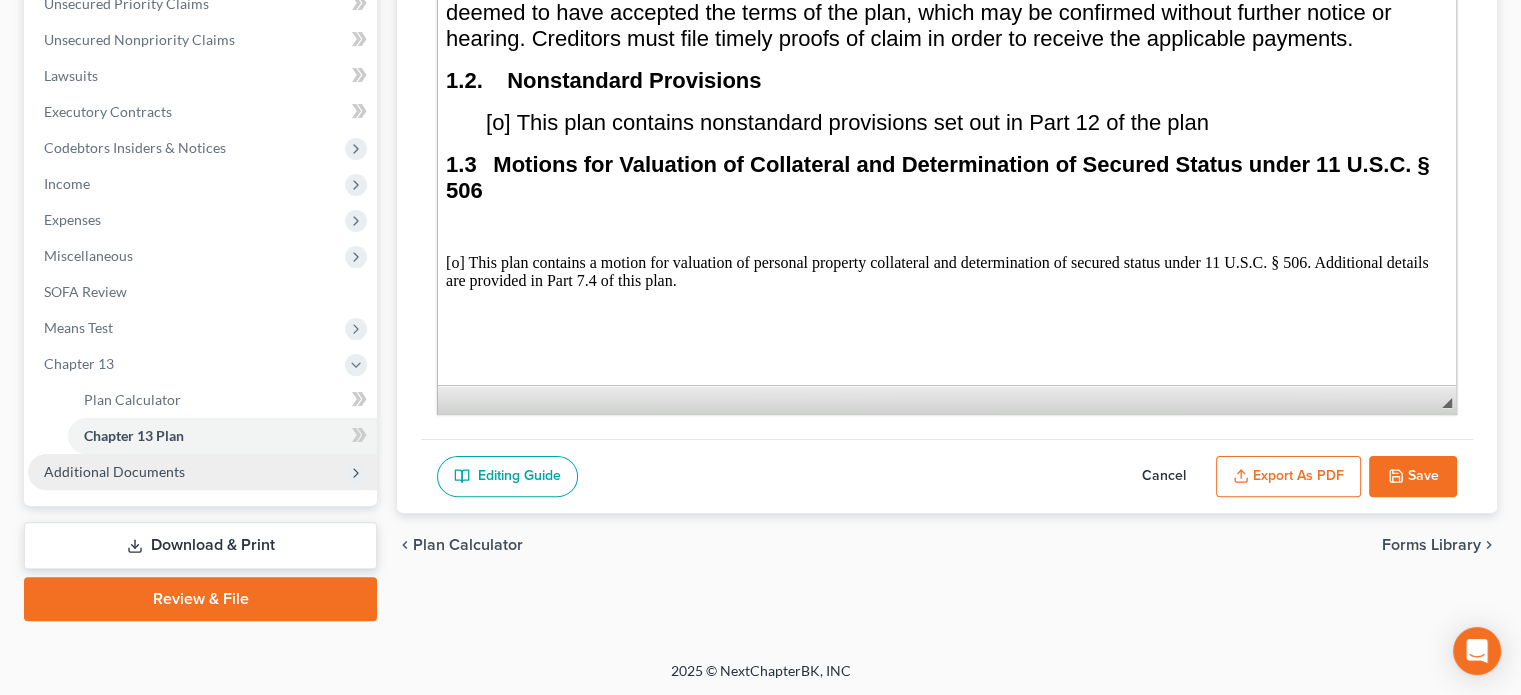 click on "Additional Documents" at bounding box center [114, 471] 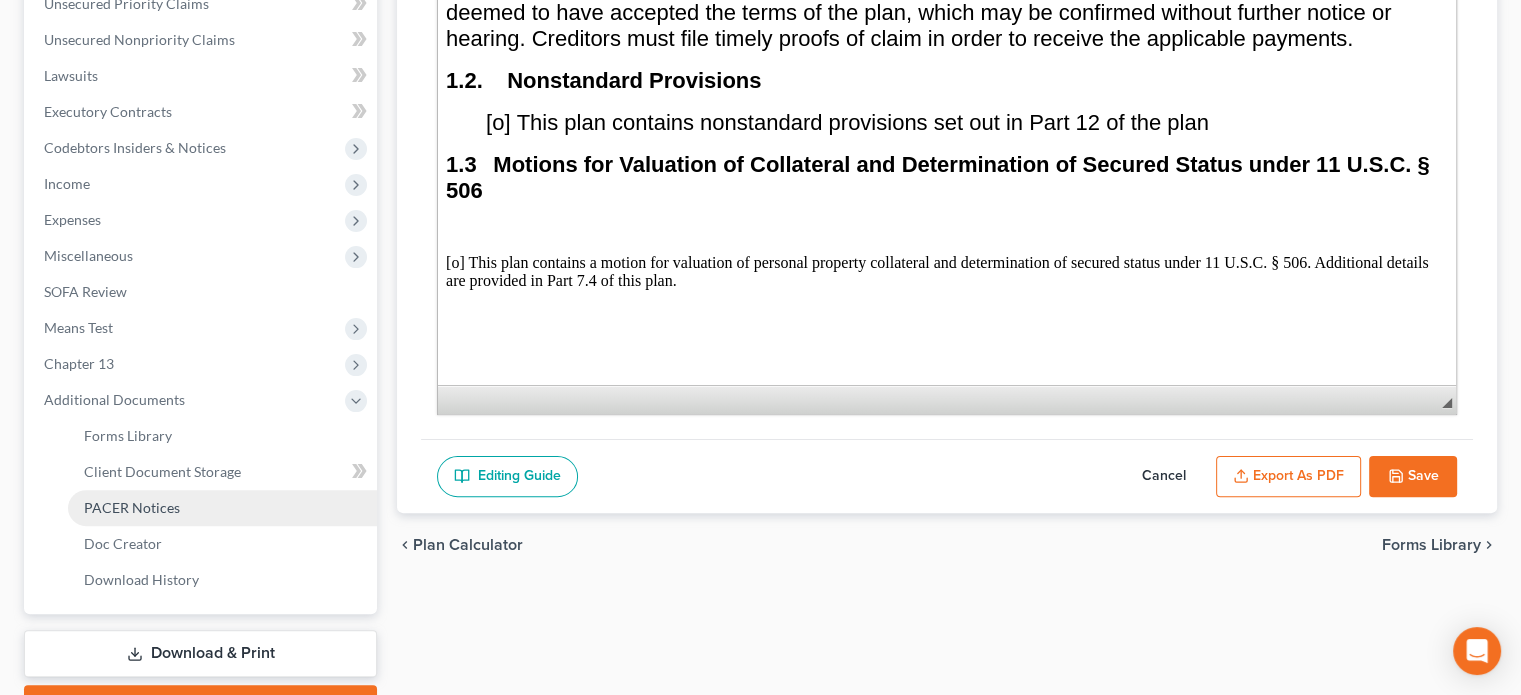 click on "PACER Notices" at bounding box center [132, 507] 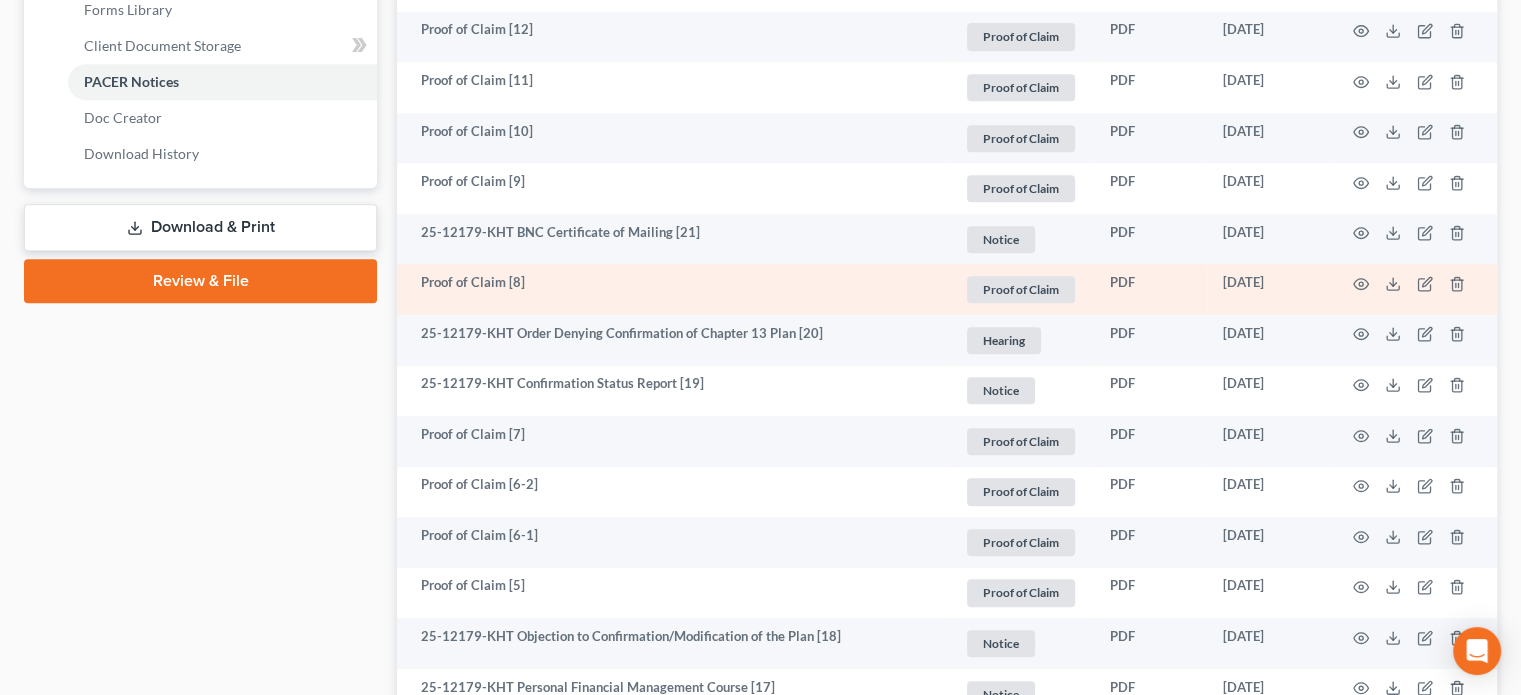 scroll, scrollTop: 1000, scrollLeft: 0, axis: vertical 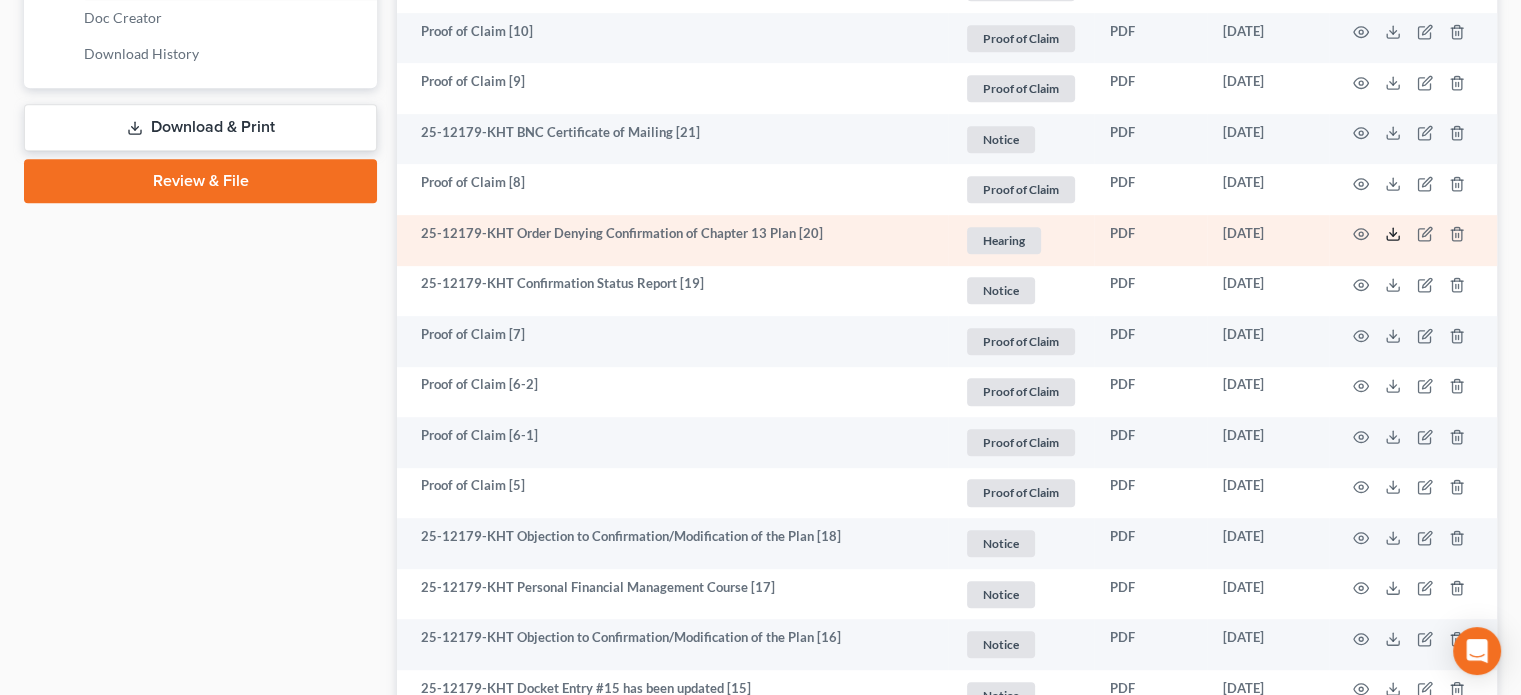 click 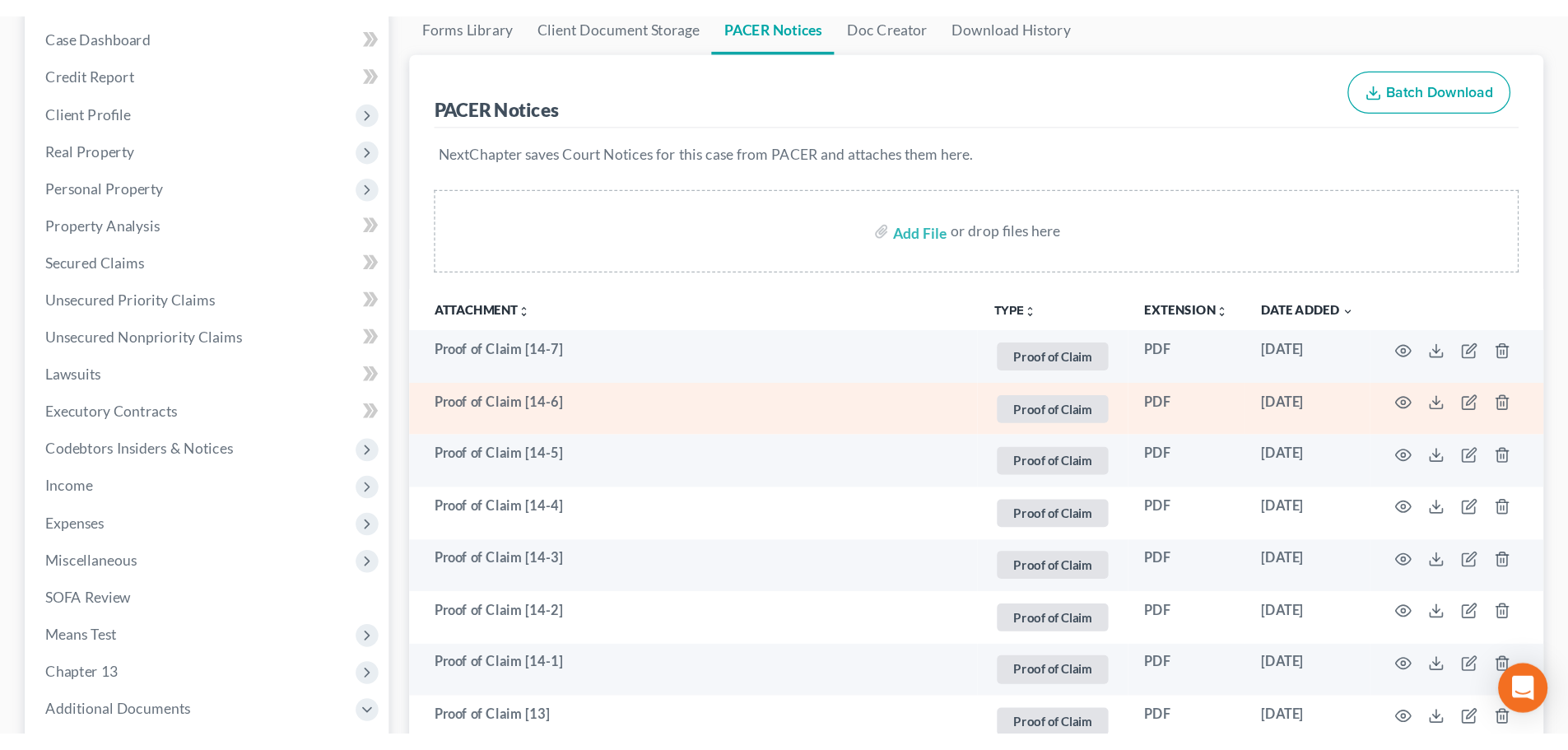 scroll, scrollTop: 0, scrollLeft: 0, axis: both 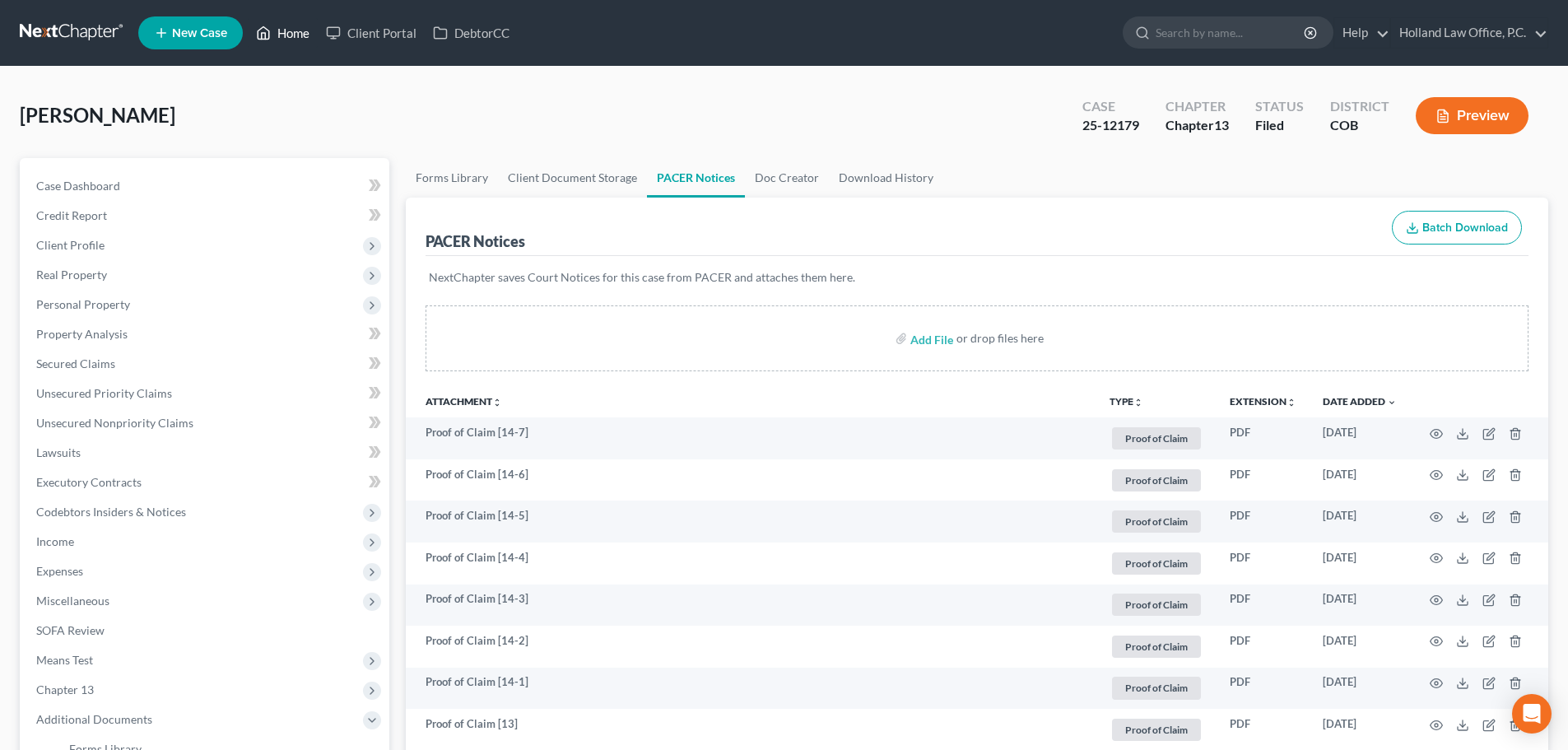 click on "Home" at bounding box center [282, 33] 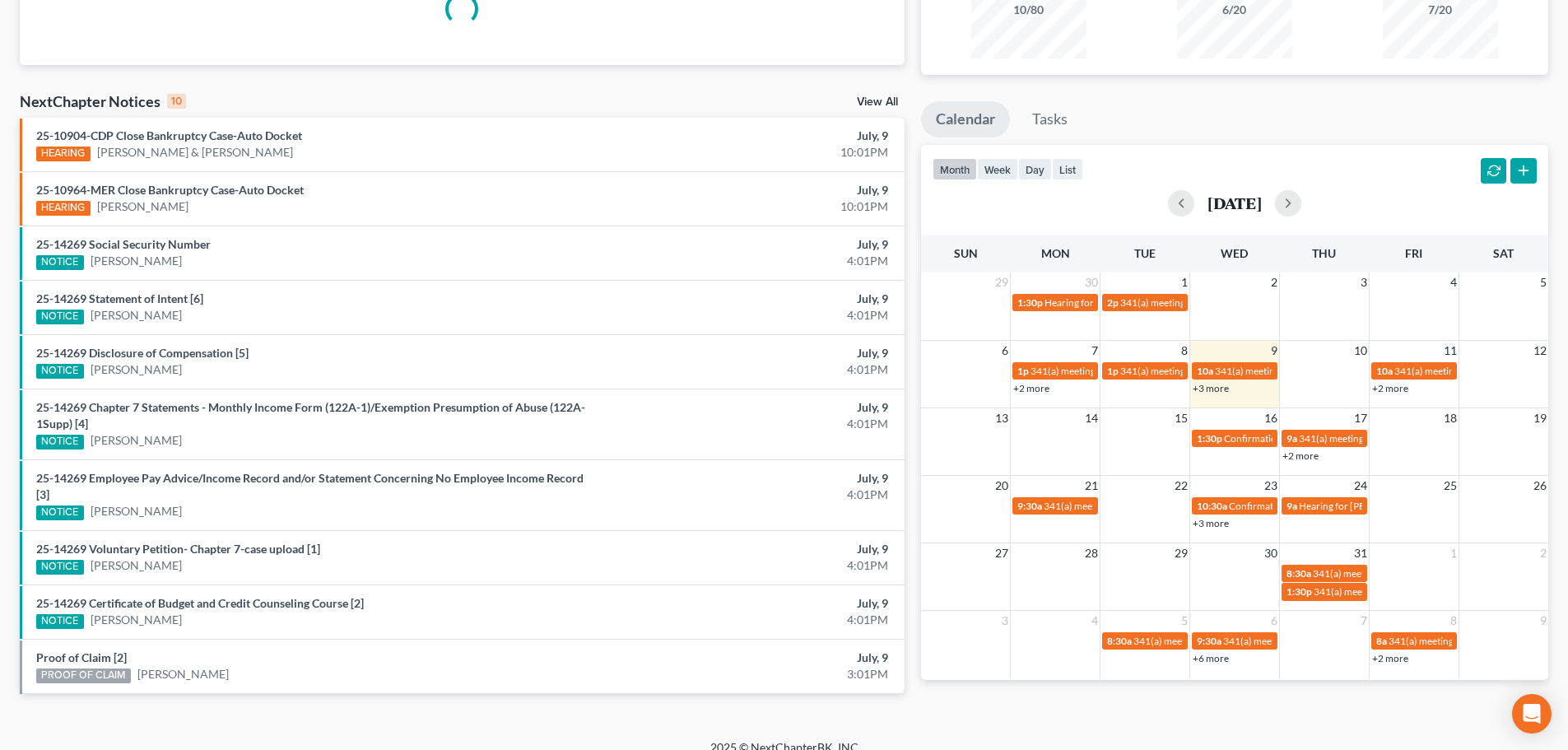 scroll, scrollTop: 214, scrollLeft: 0, axis: vertical 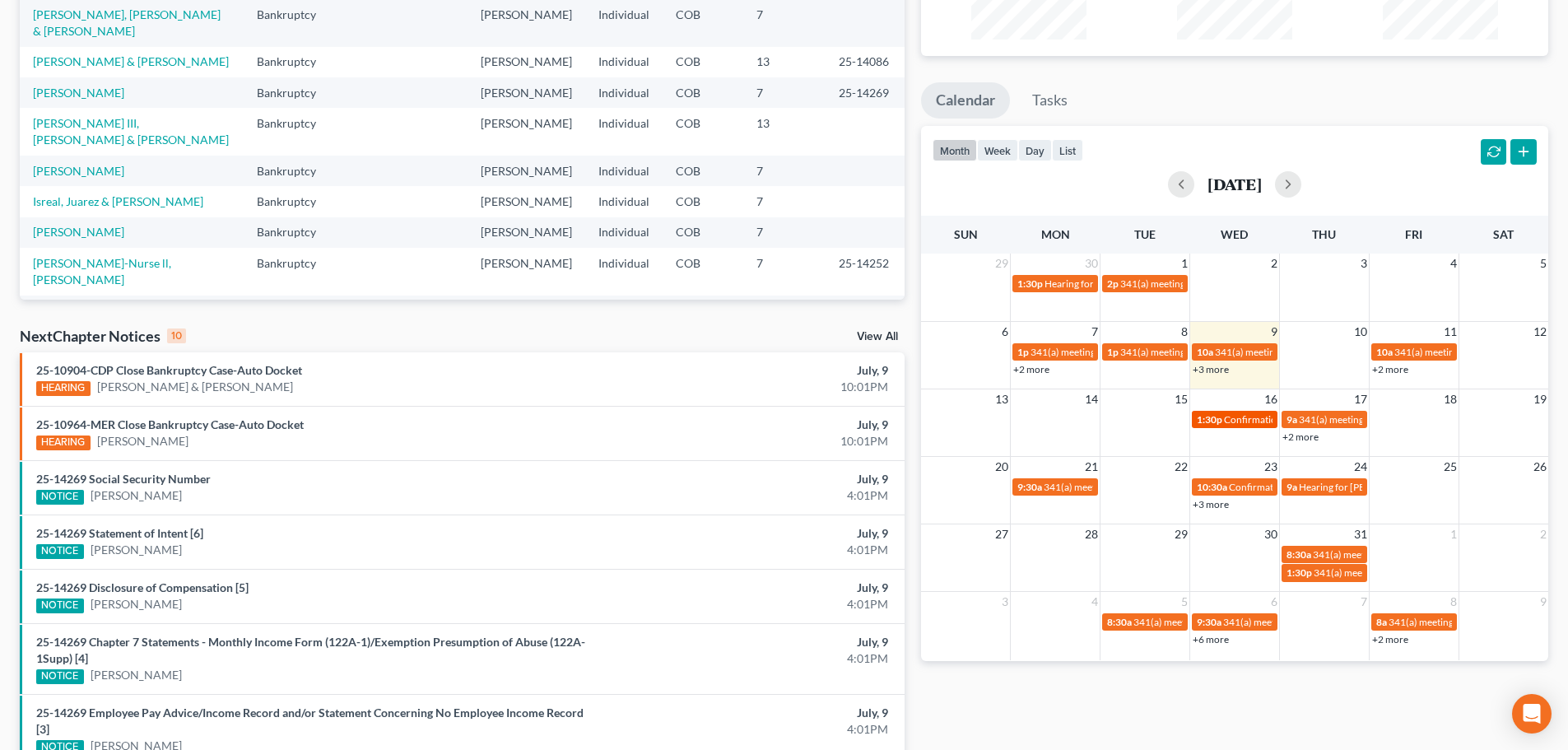 click on "1:30p   Confirmation hearing for [PERSON_NAME]" at bounding box center [1235, 419] 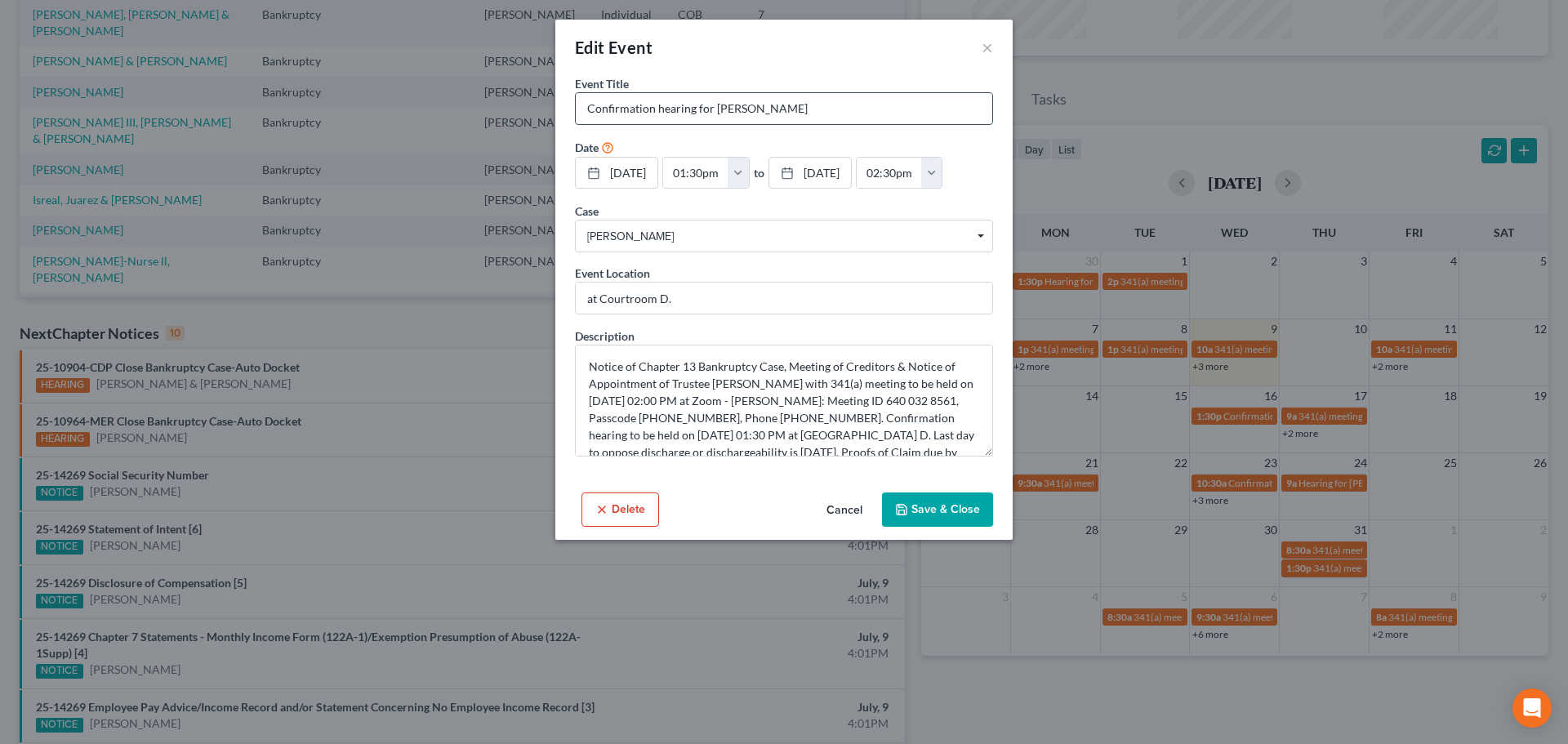 drag, startPoint x: 714, startPoint y: 110, endPoint x: 813, endPoint y: 113, distance: 99.04544 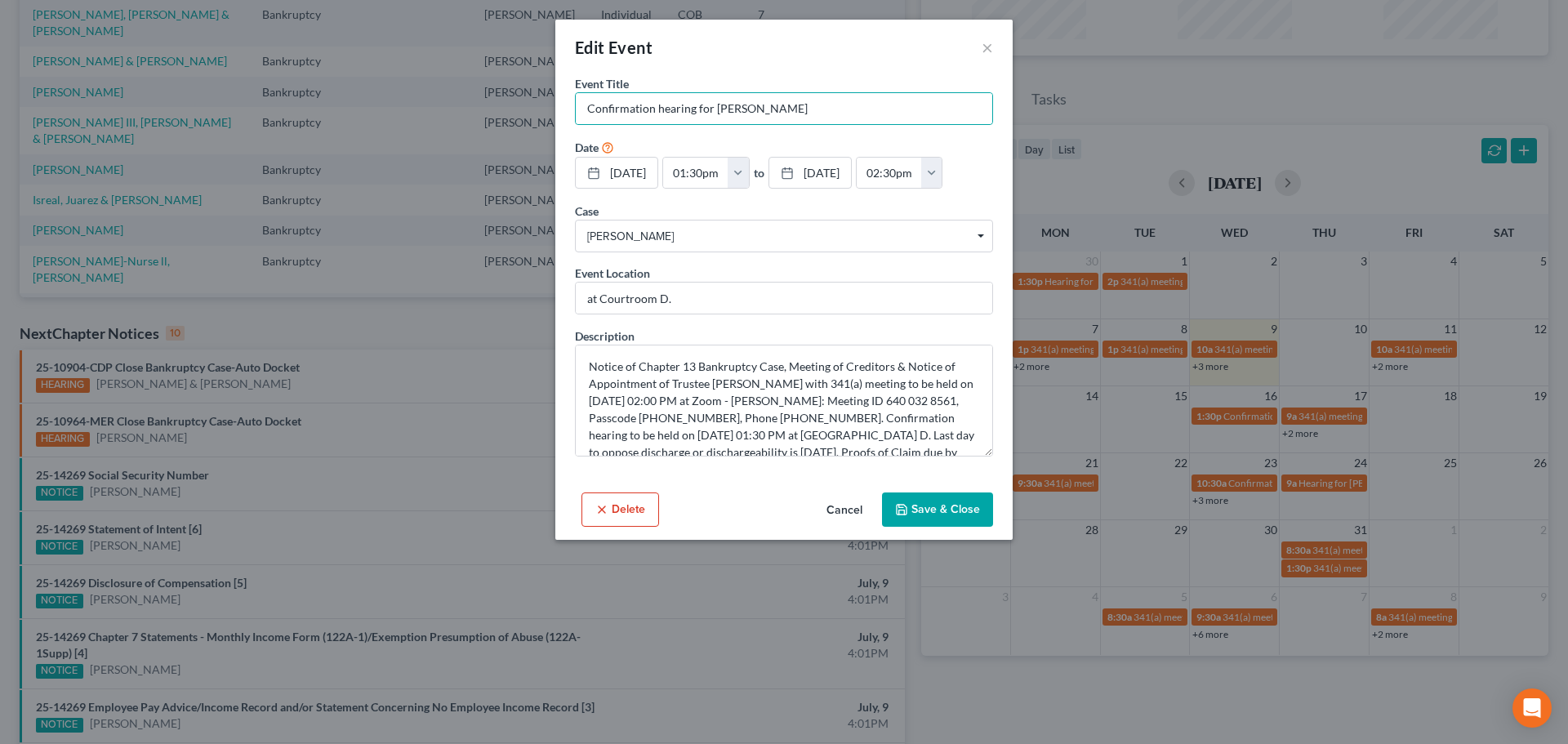 click on "Cancel" at bounding box center [844, 510] 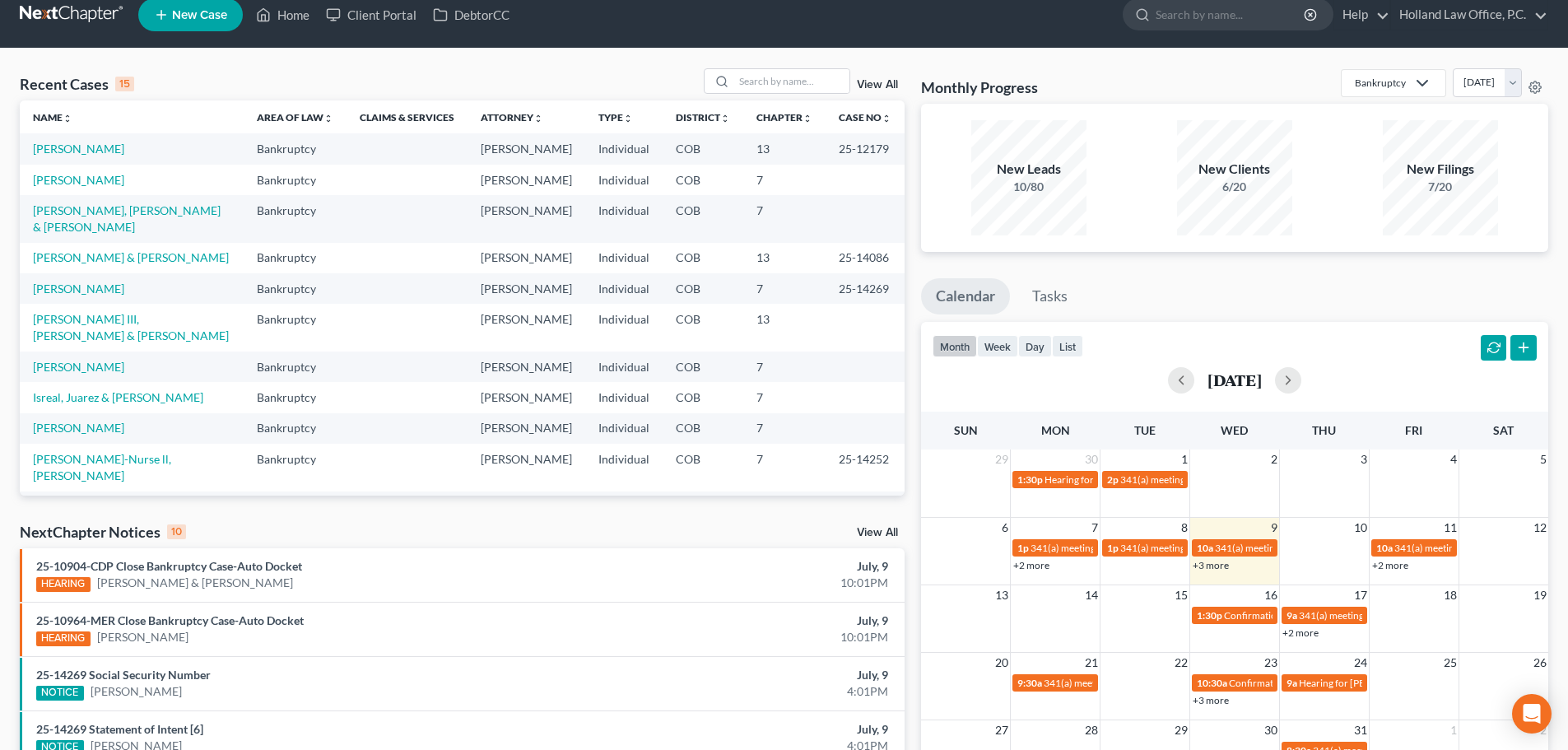 scroll, scrollTop: 0, scrollLeft: 0, axis: both 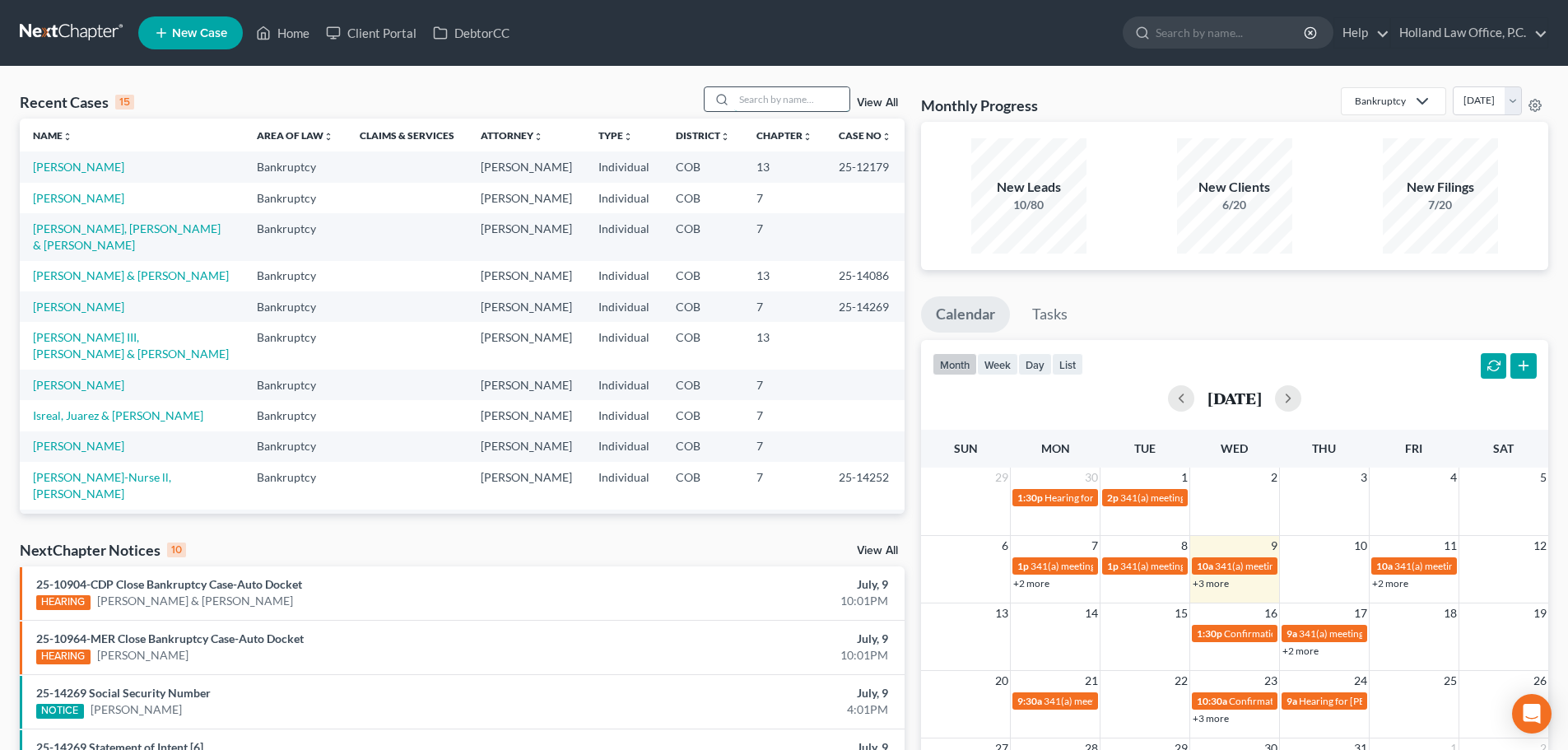 click at bounding box center [792, 99] 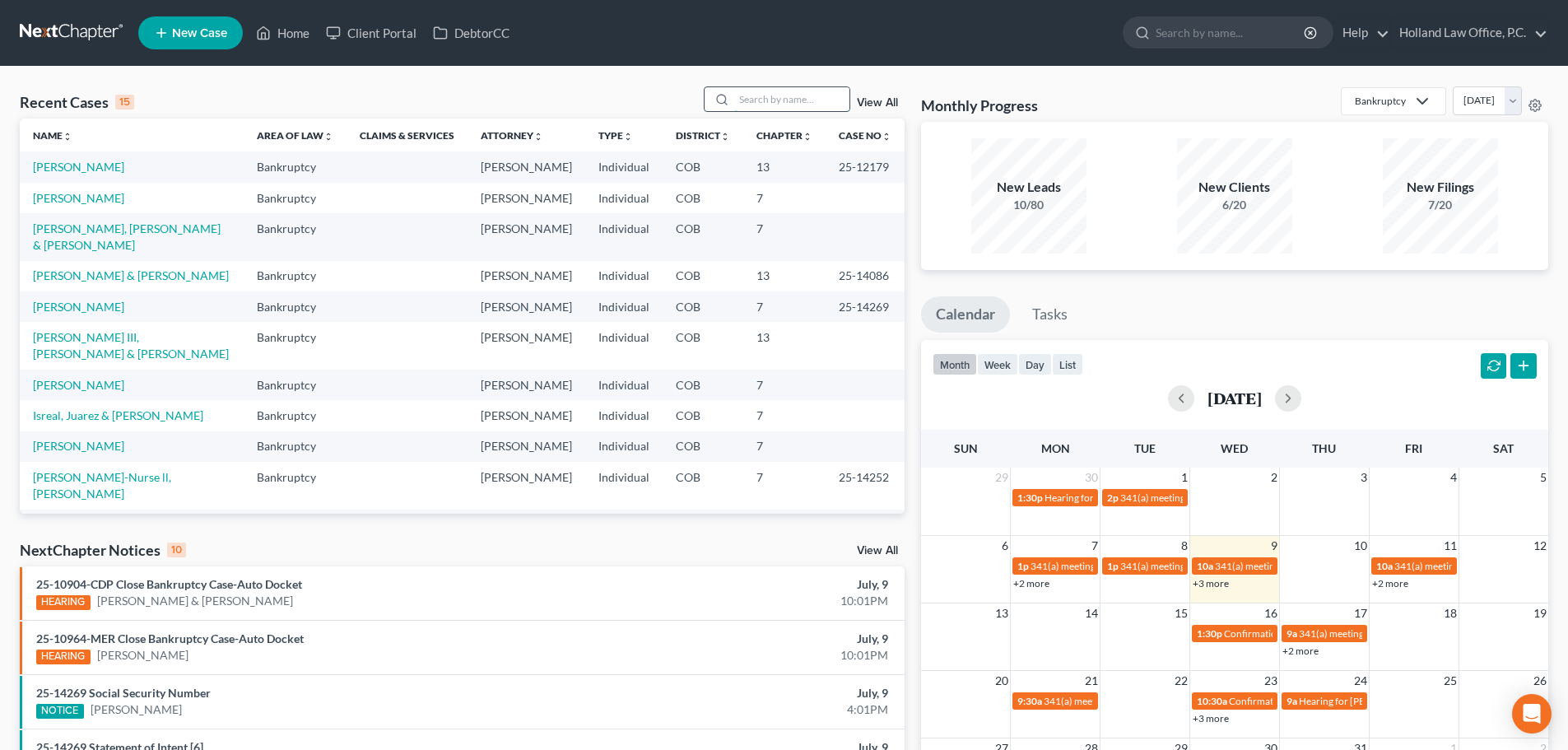 paste on "[PERSON_NAME]" 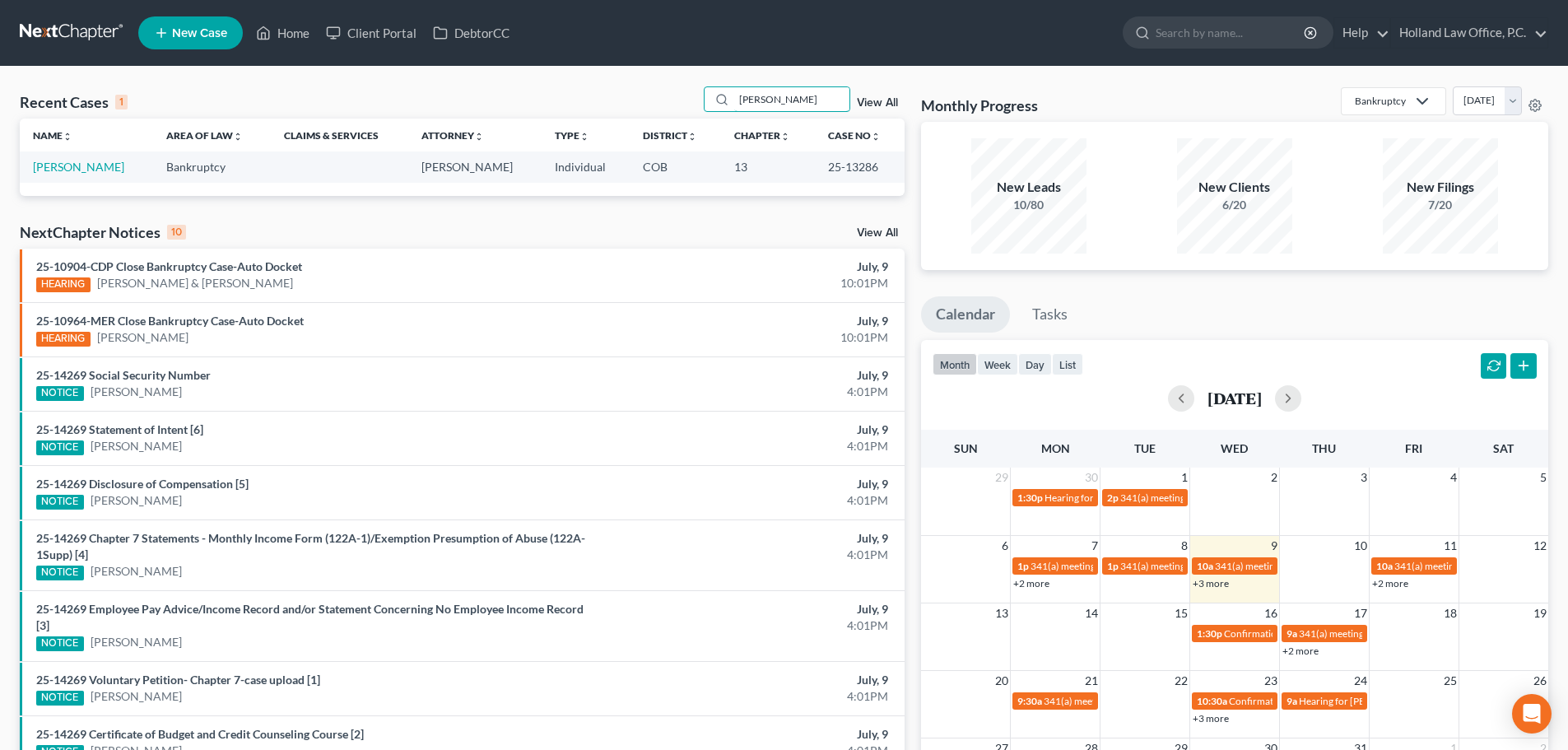 type on "[PERSON_NAME]" 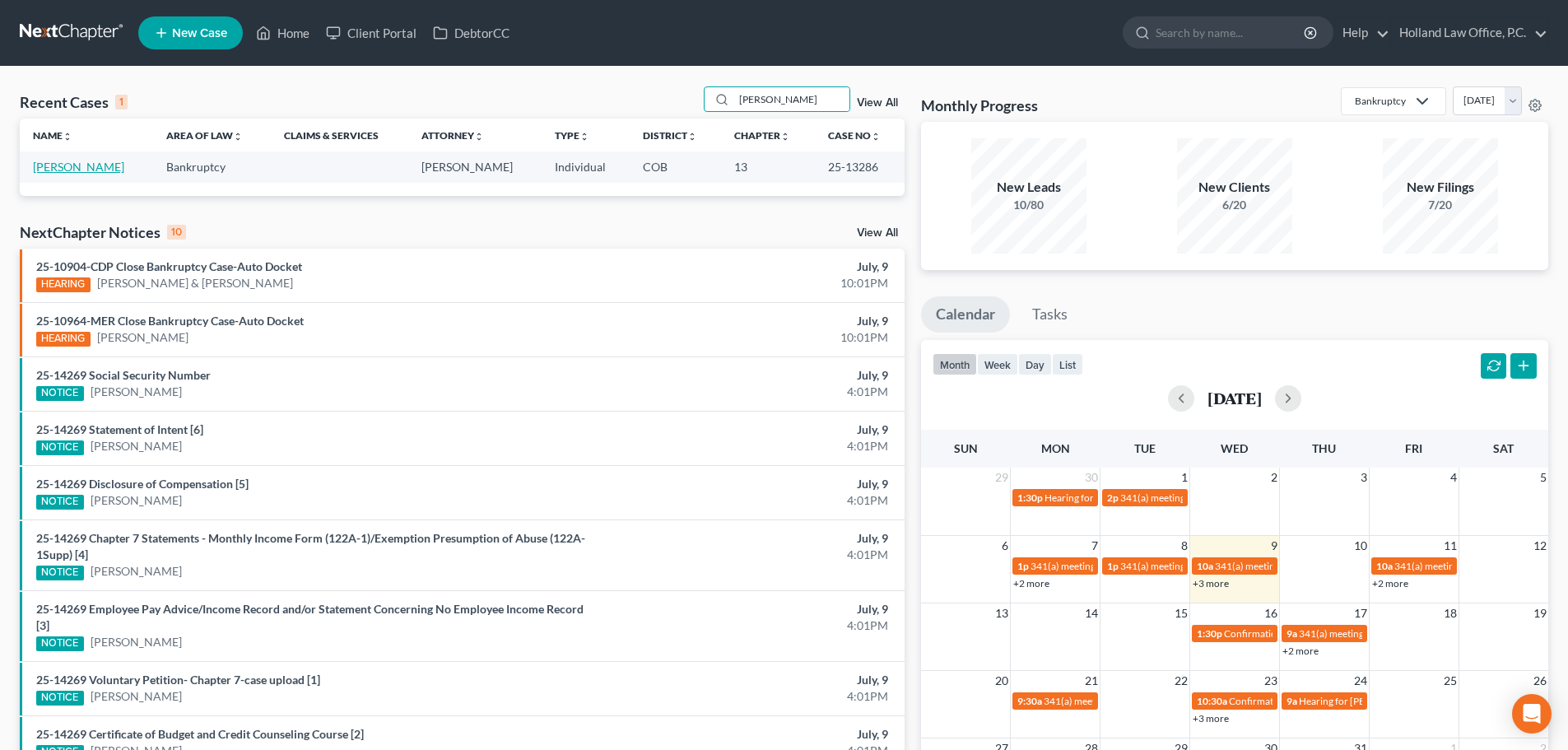 click on "[PERSON_NAME]" at bounding box center [78, 166] 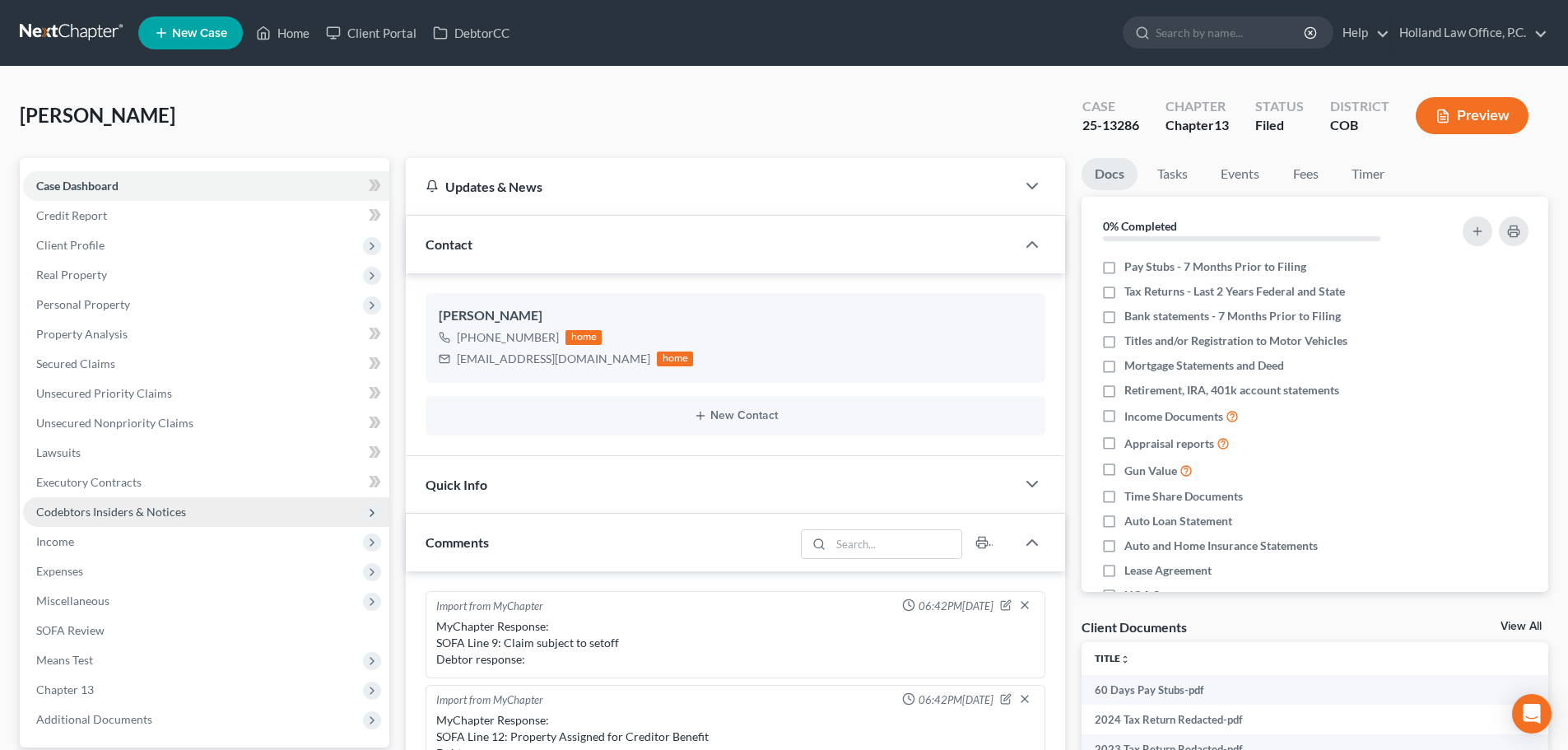 scroll, scrollTop: 247, scrollLeft: 0, axis: vertical 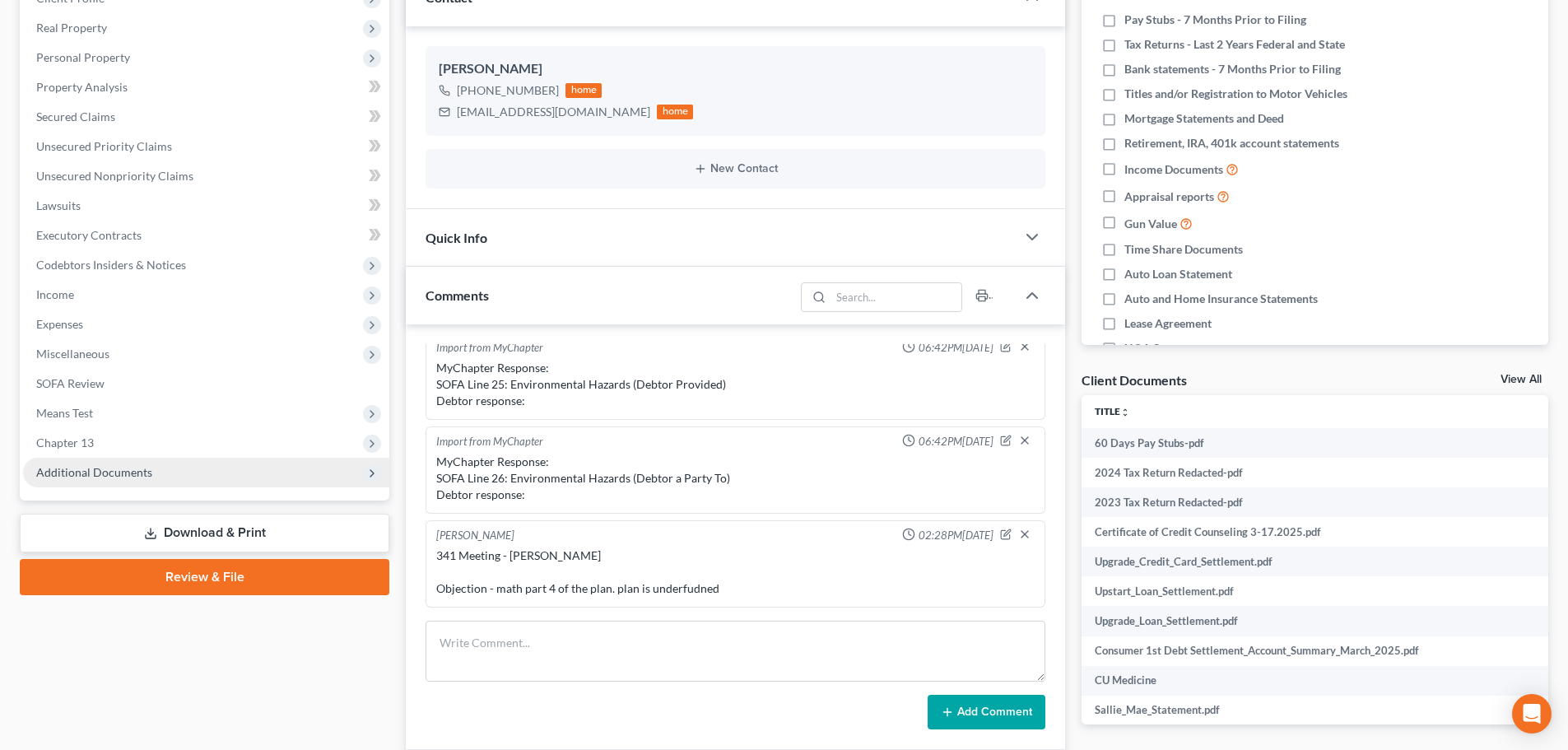 click on "Additional Documents" at bounding box center [206, 473] 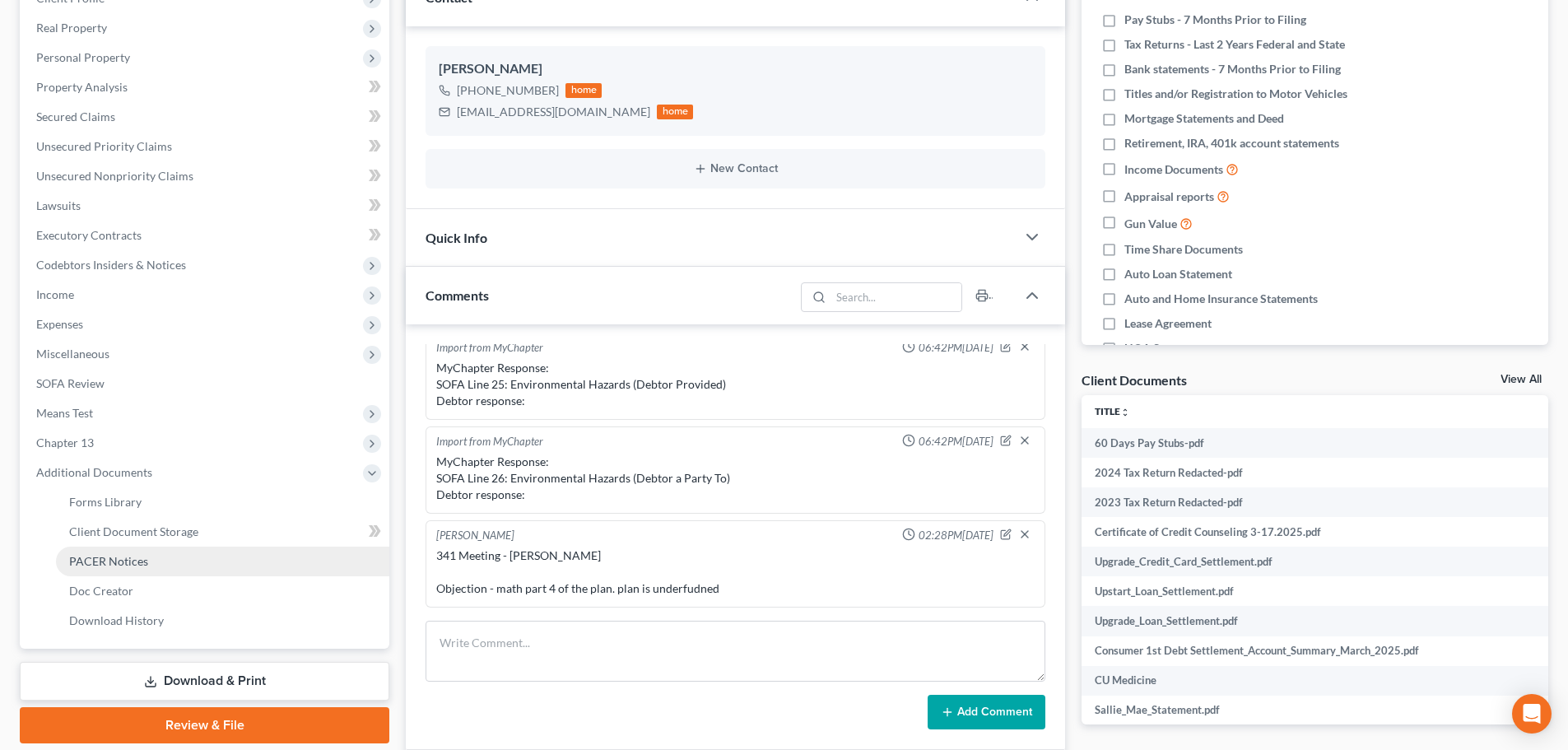 click on "PACER Notices" at bounding box center [109, 561] 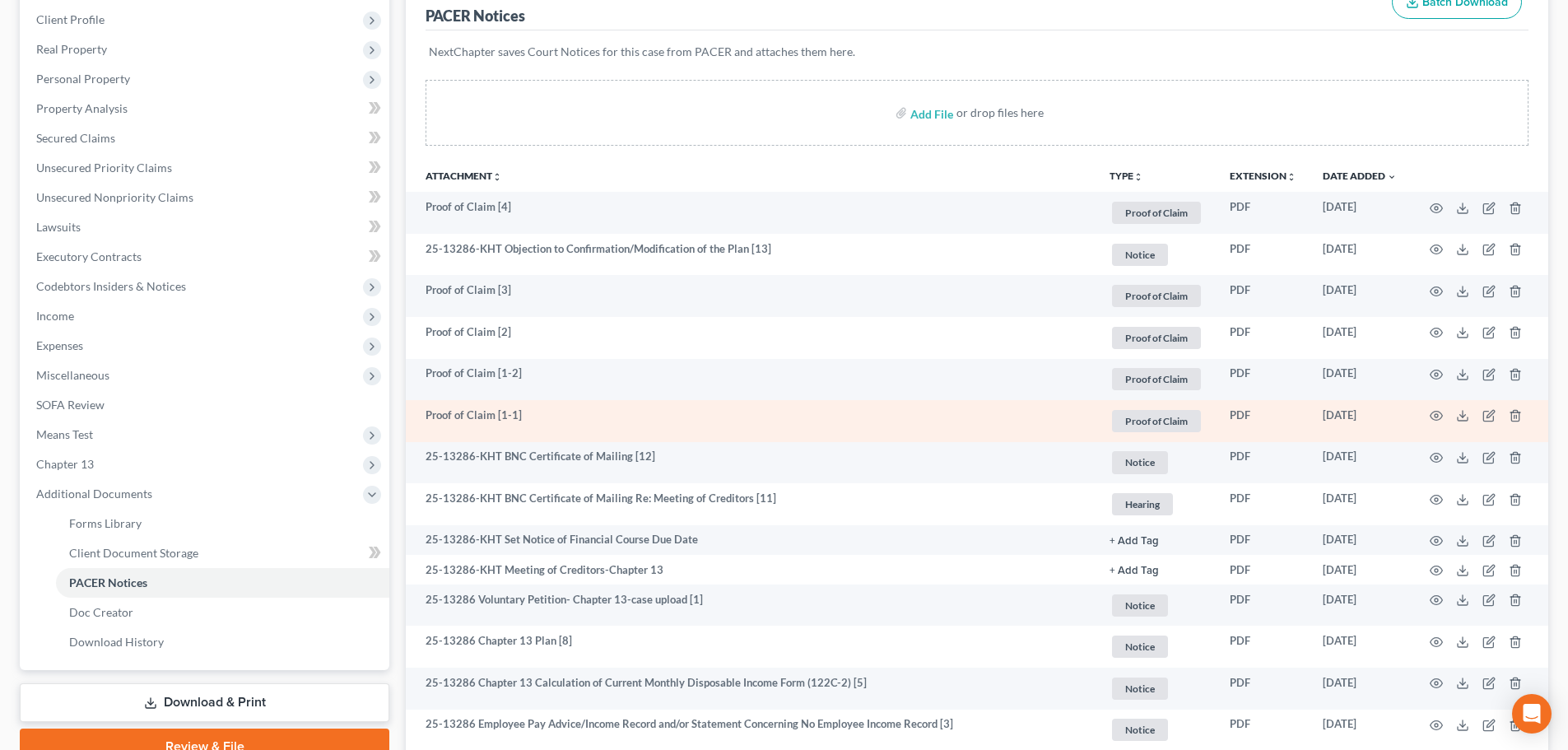 scroll, scrollTop: 247, scrollLeft: 0, axis: vertical 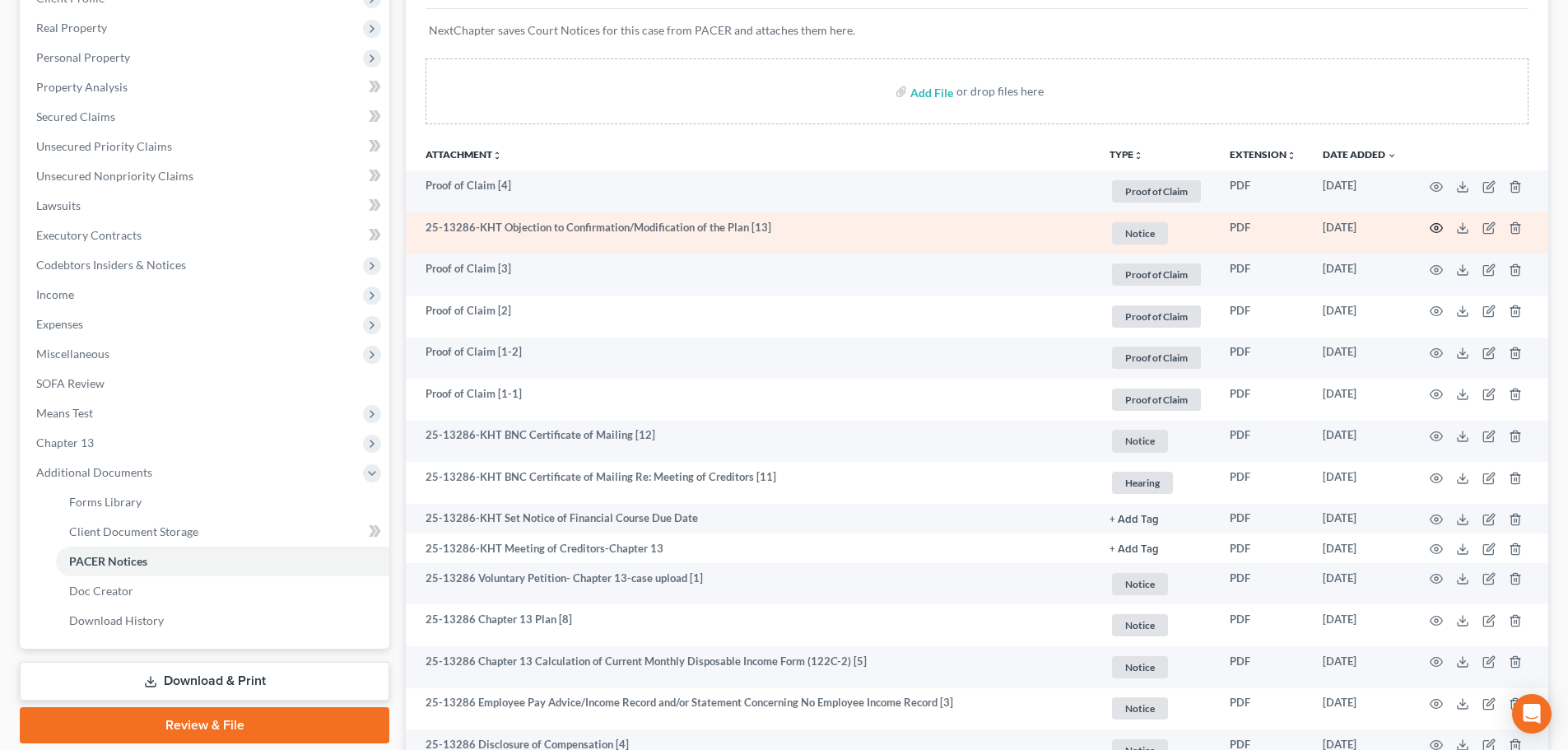 click 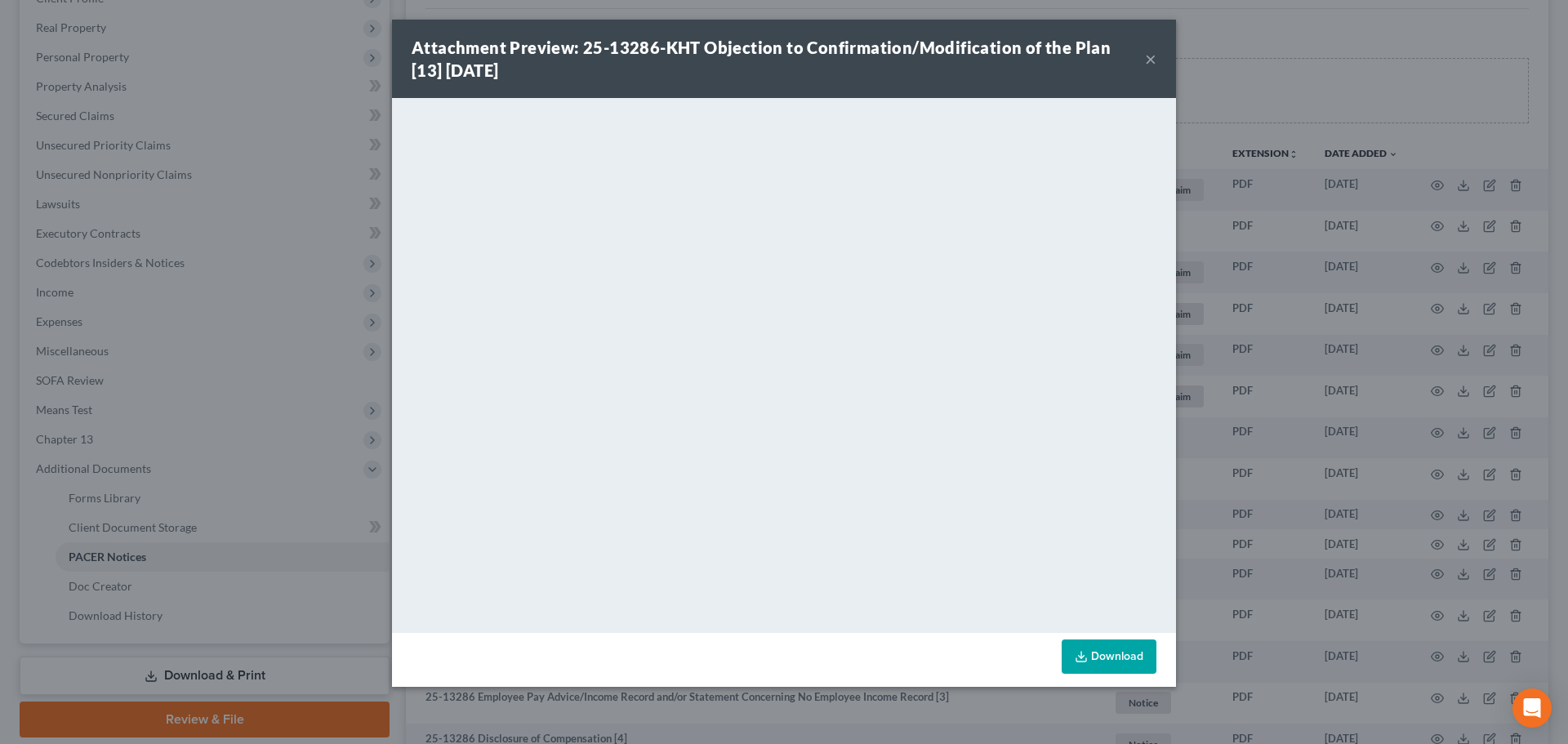 click on "×" at bounding box center (1151, 59) 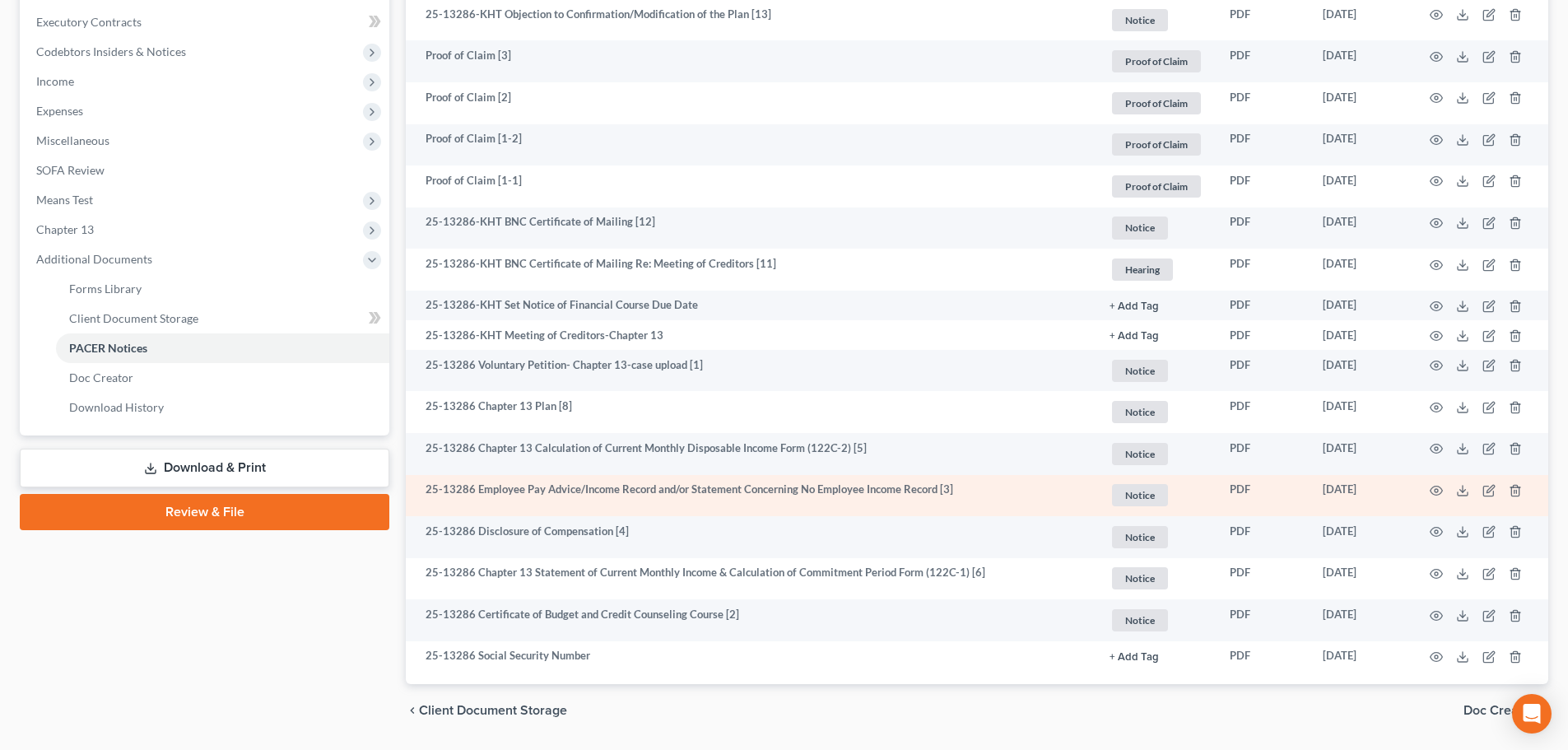 scroll, scrollTop: 510, scrollLeft: 0, axis: vertical 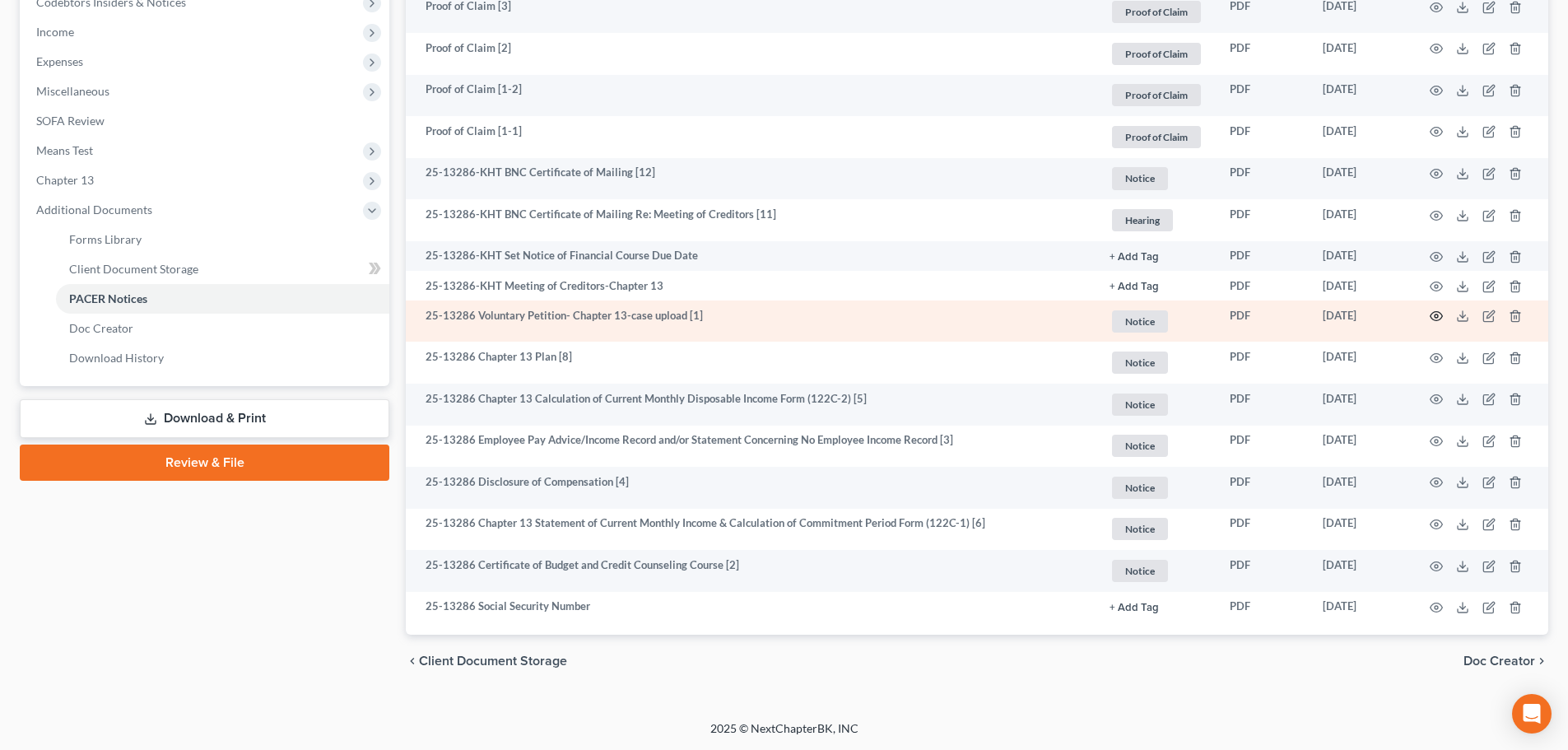 click 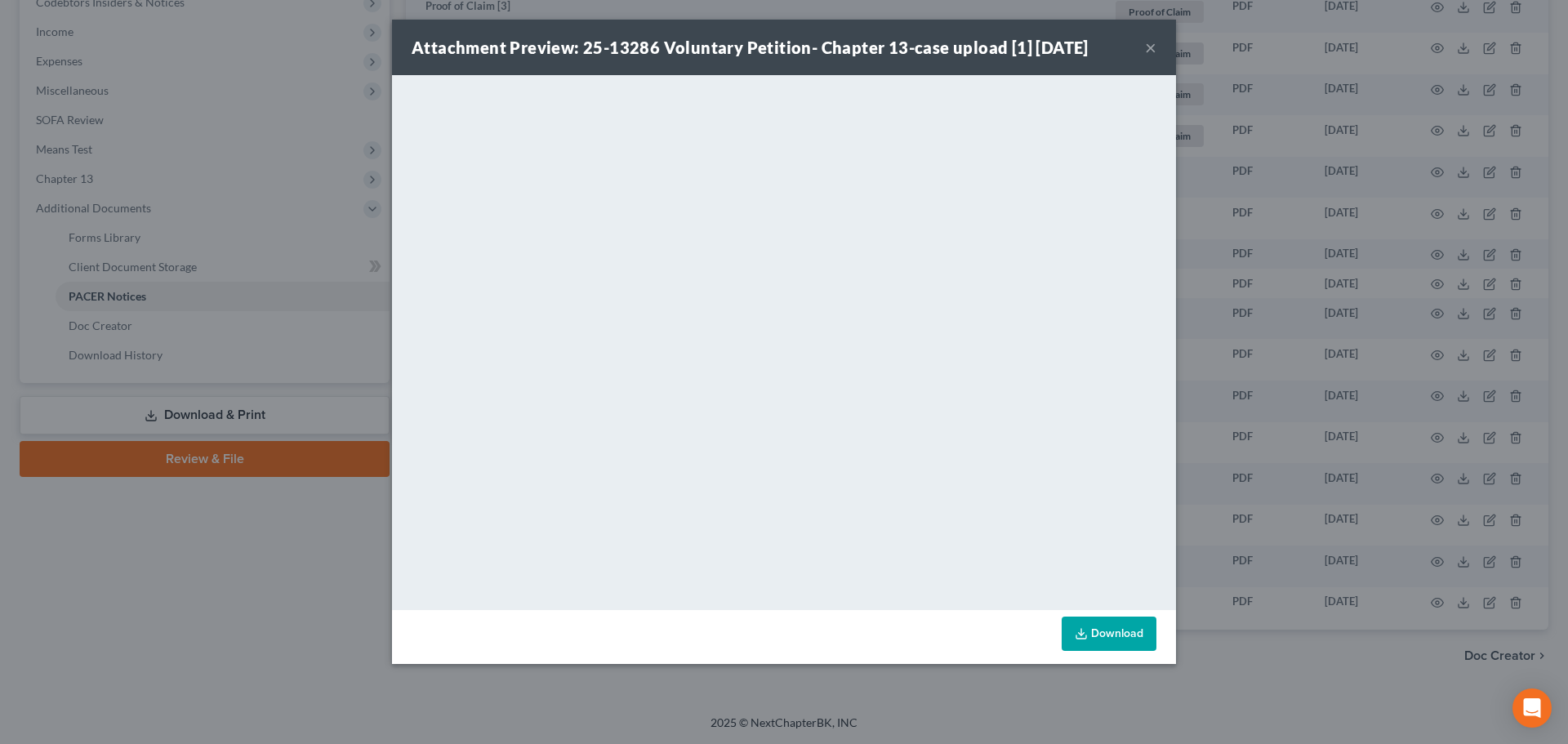 click on "×" at bounding box center (1151, 47) 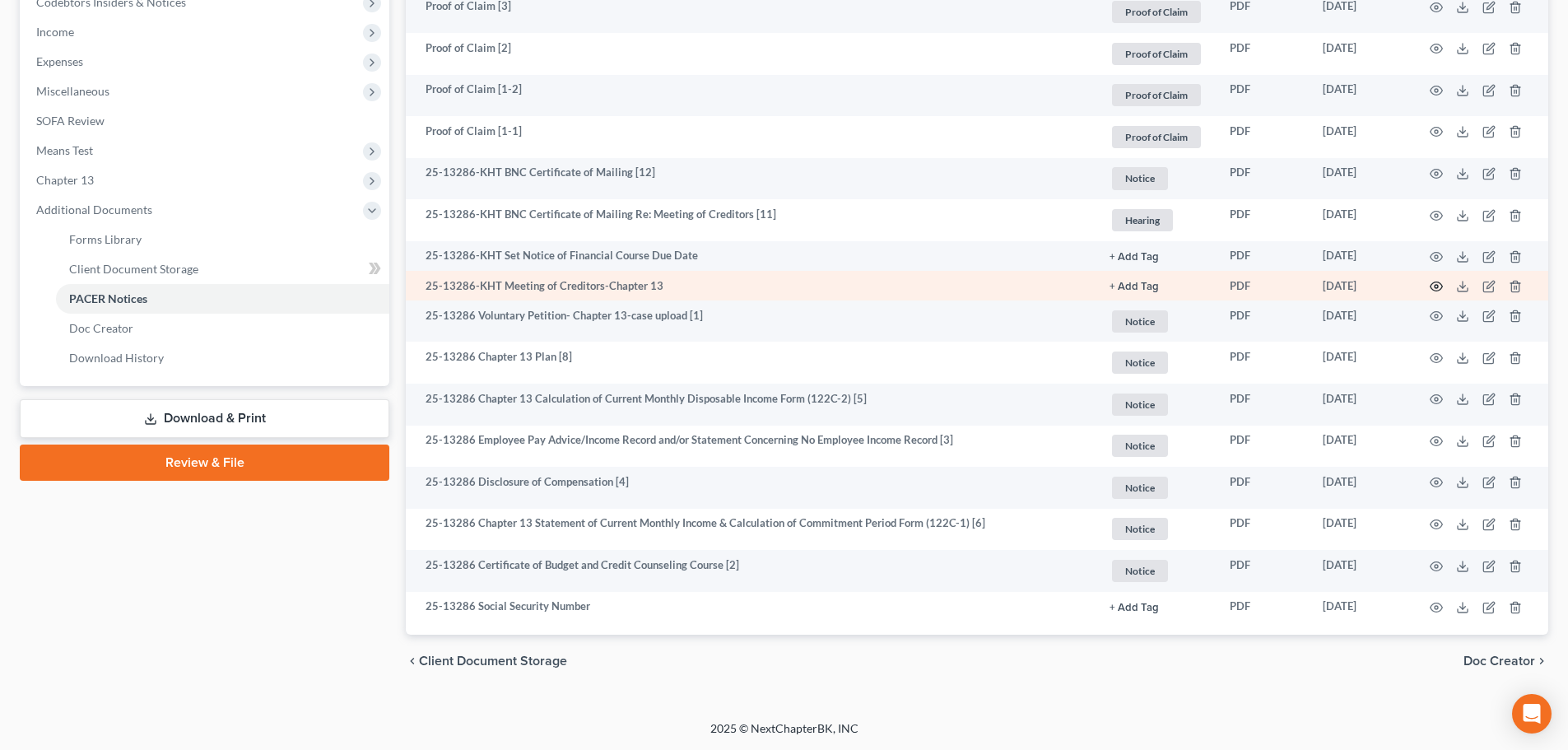 click 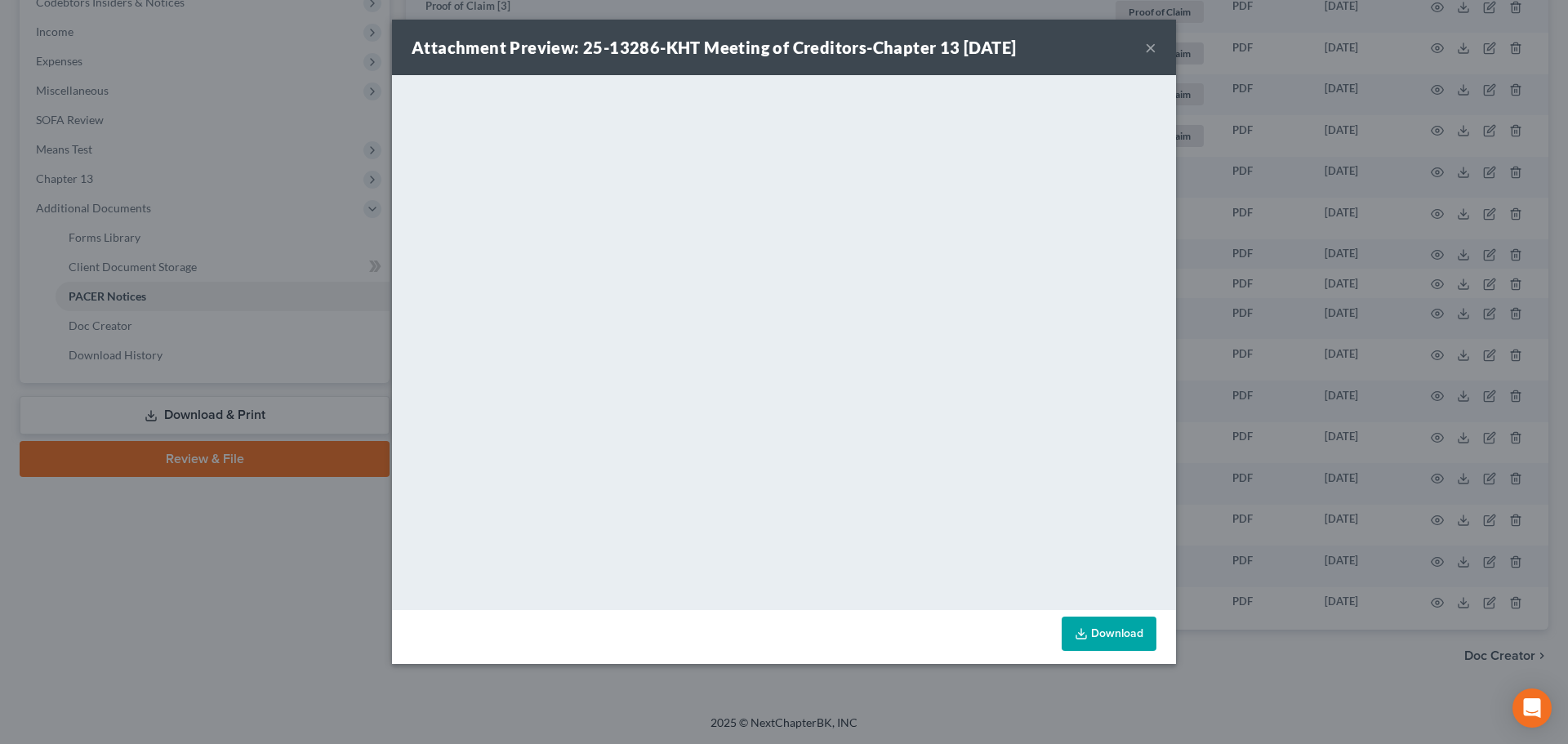 click on "×" at bounding box center (1151, 47) 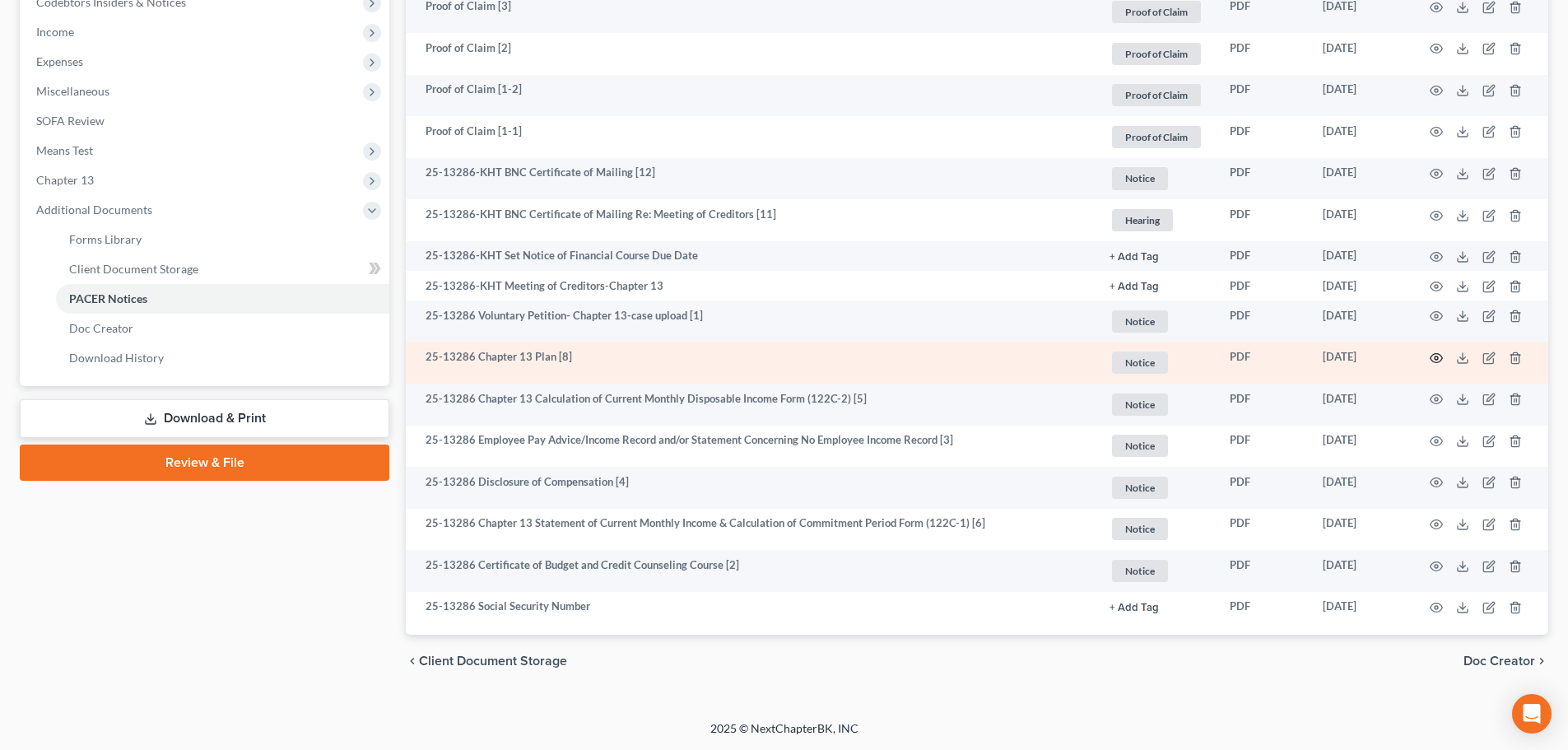 click 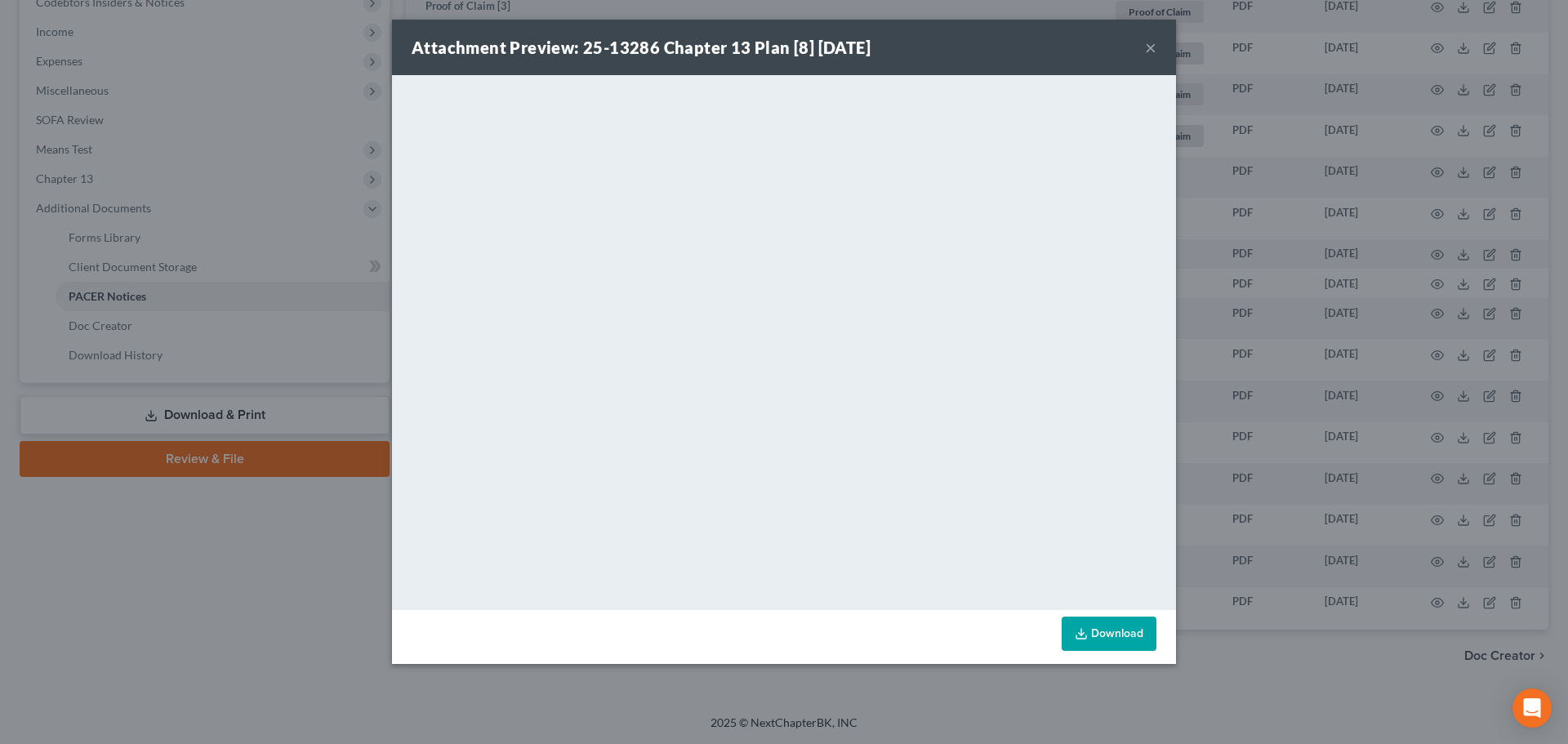 click on "×" at bounding box center [1151, 47] 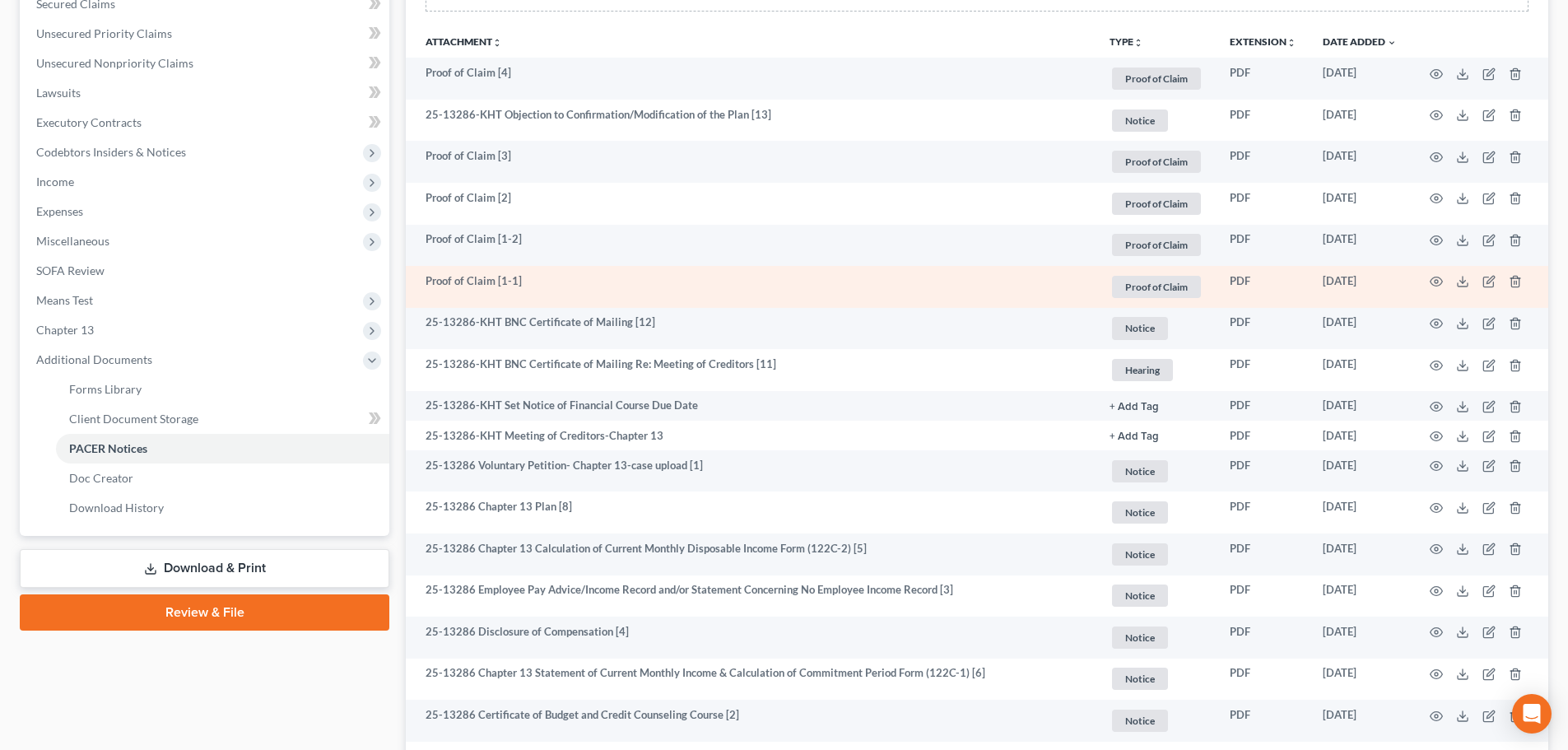 scroll, scrollTop: 345, scrollLeft: 0, axis: vertical 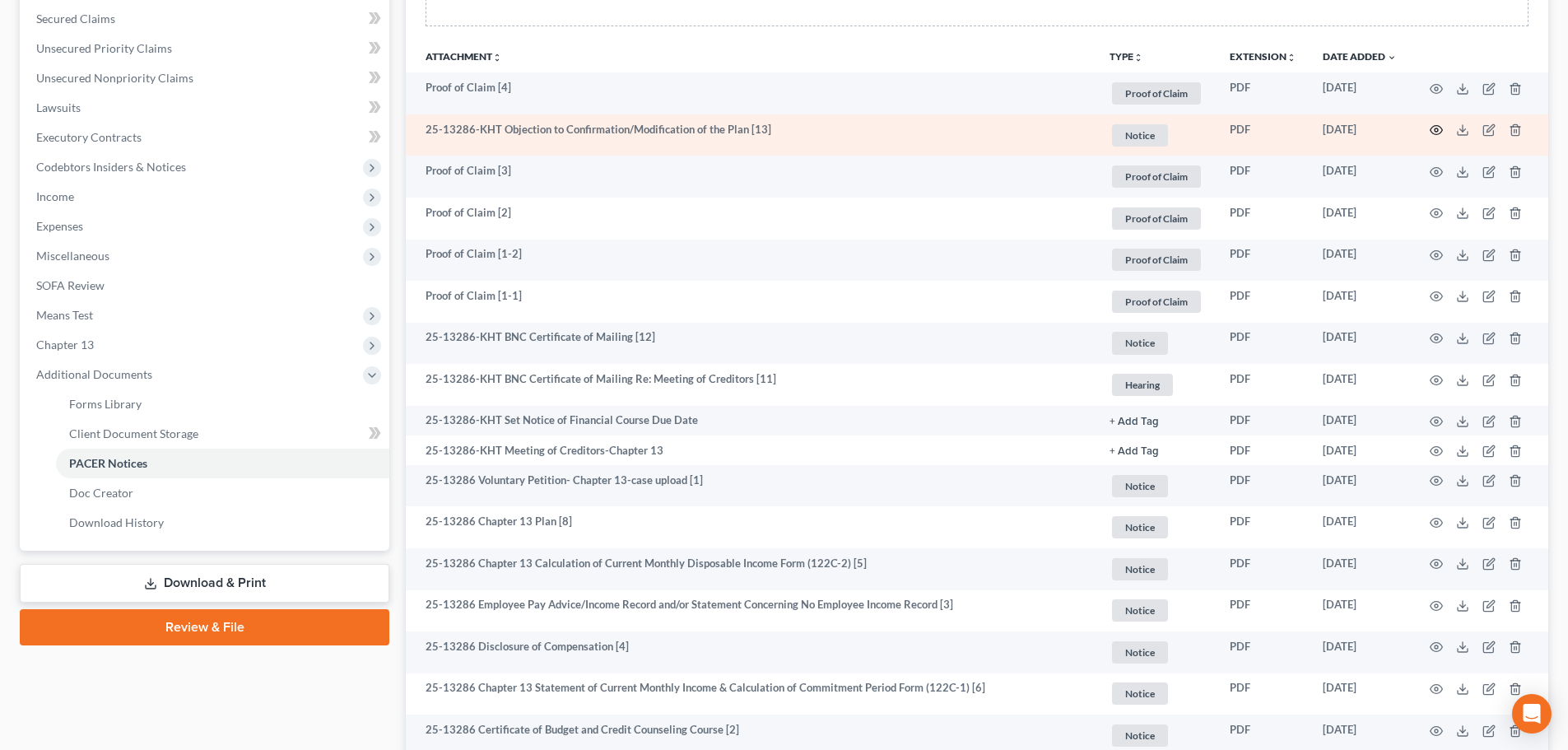 click 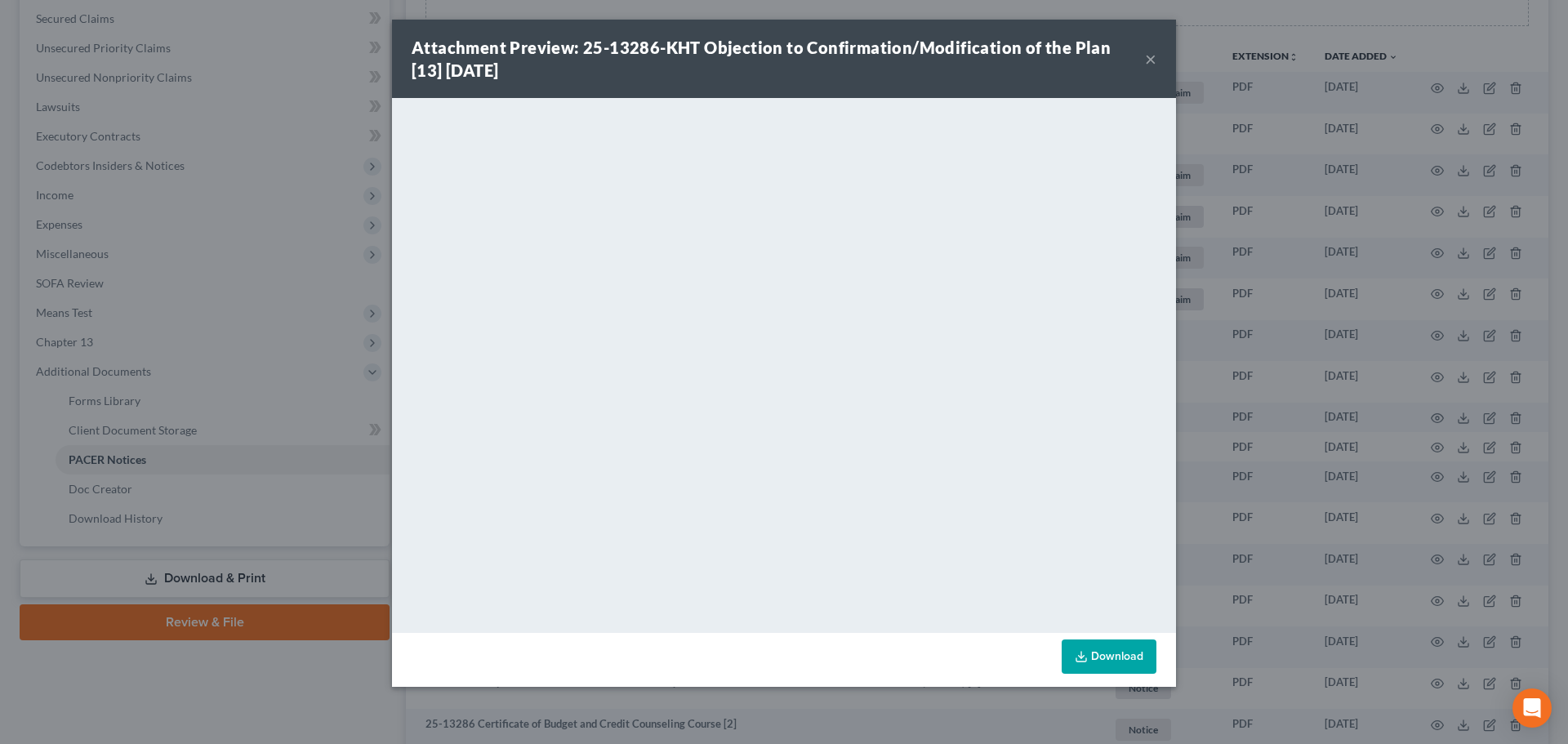 click on "×" at bounding box center [1151, 59] 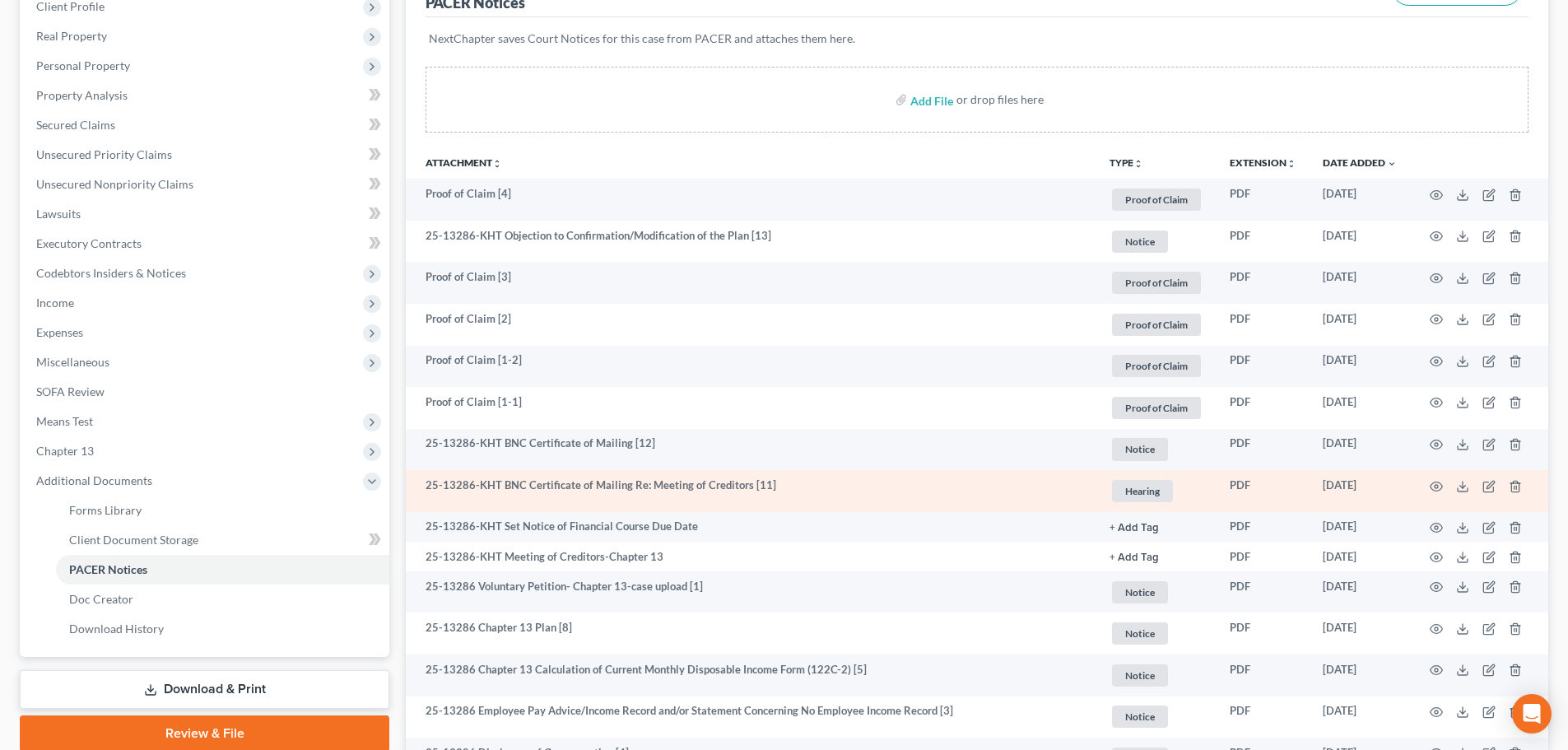 scroll, scrollTop: 263, scrollLeft: 0, axis: vertical 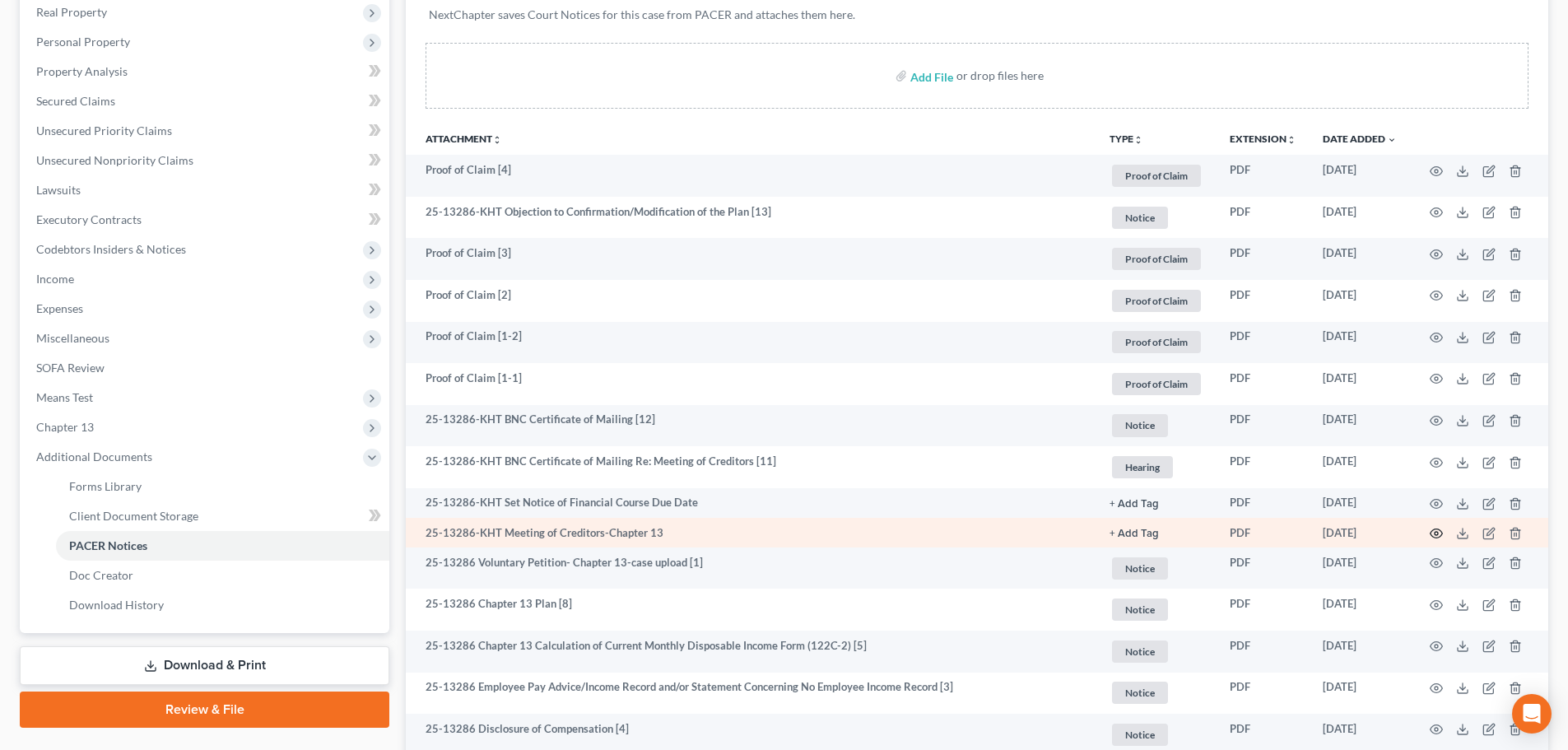 click 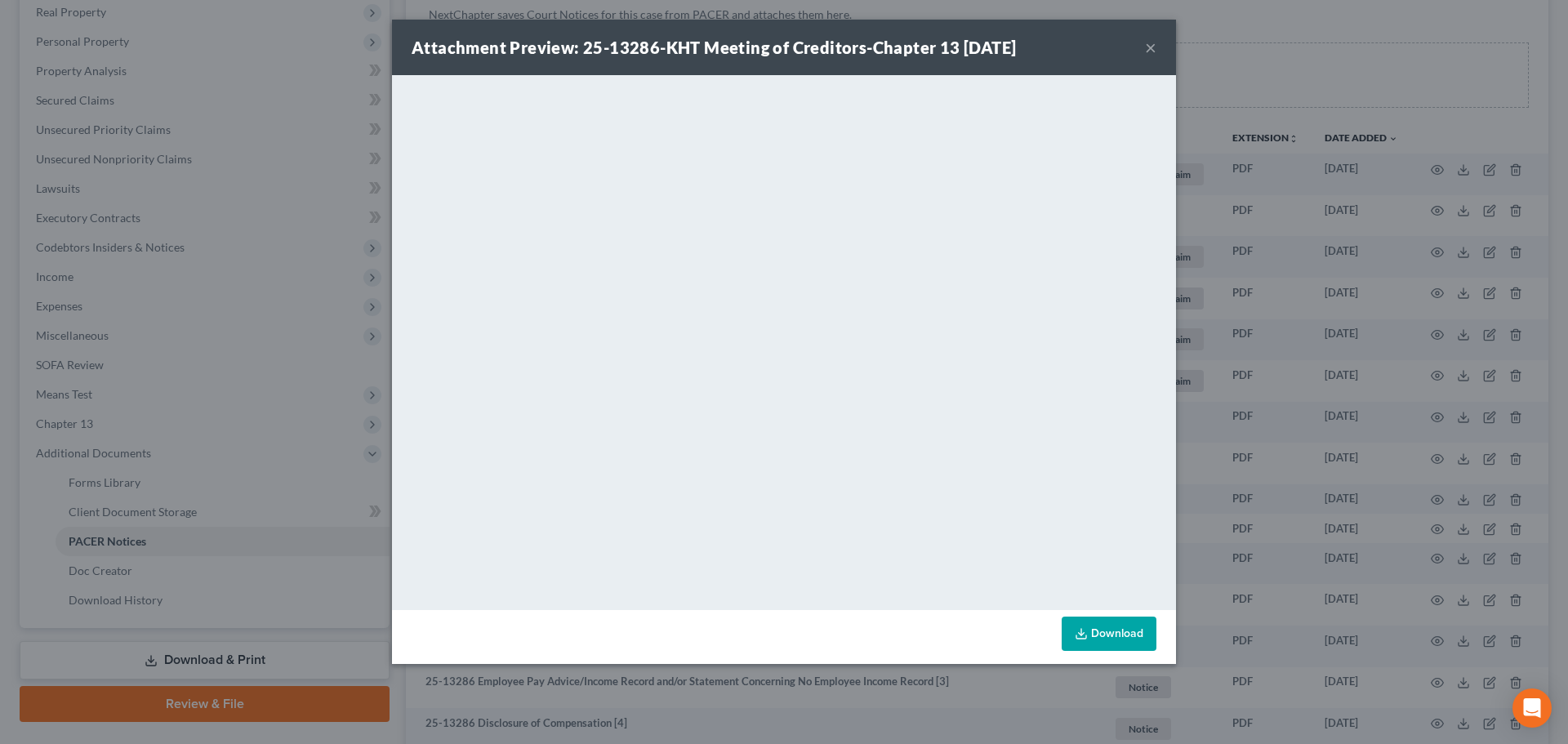click on "×" at bounding box center (1151, 47) 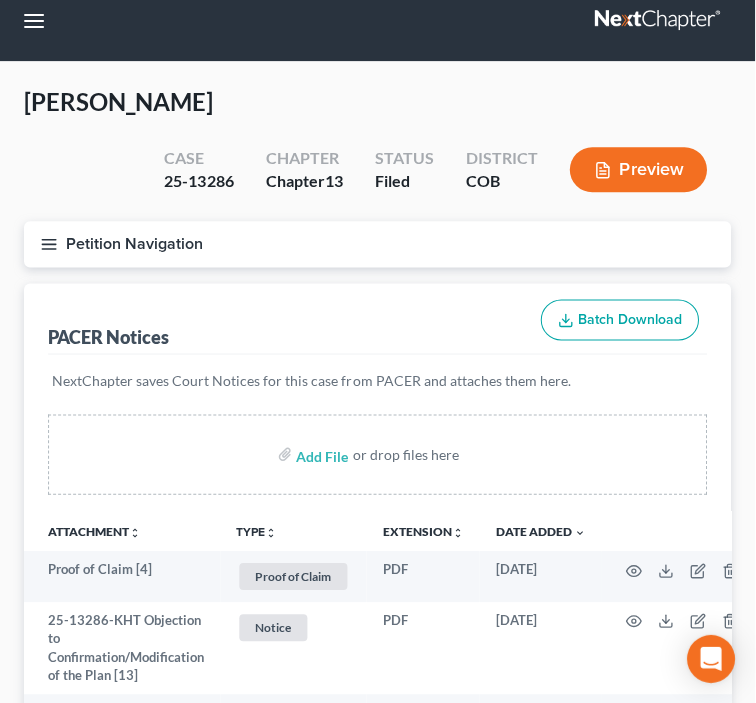 scroll, scrollTop: 19, scrollLeft: 0, axis: vertical 